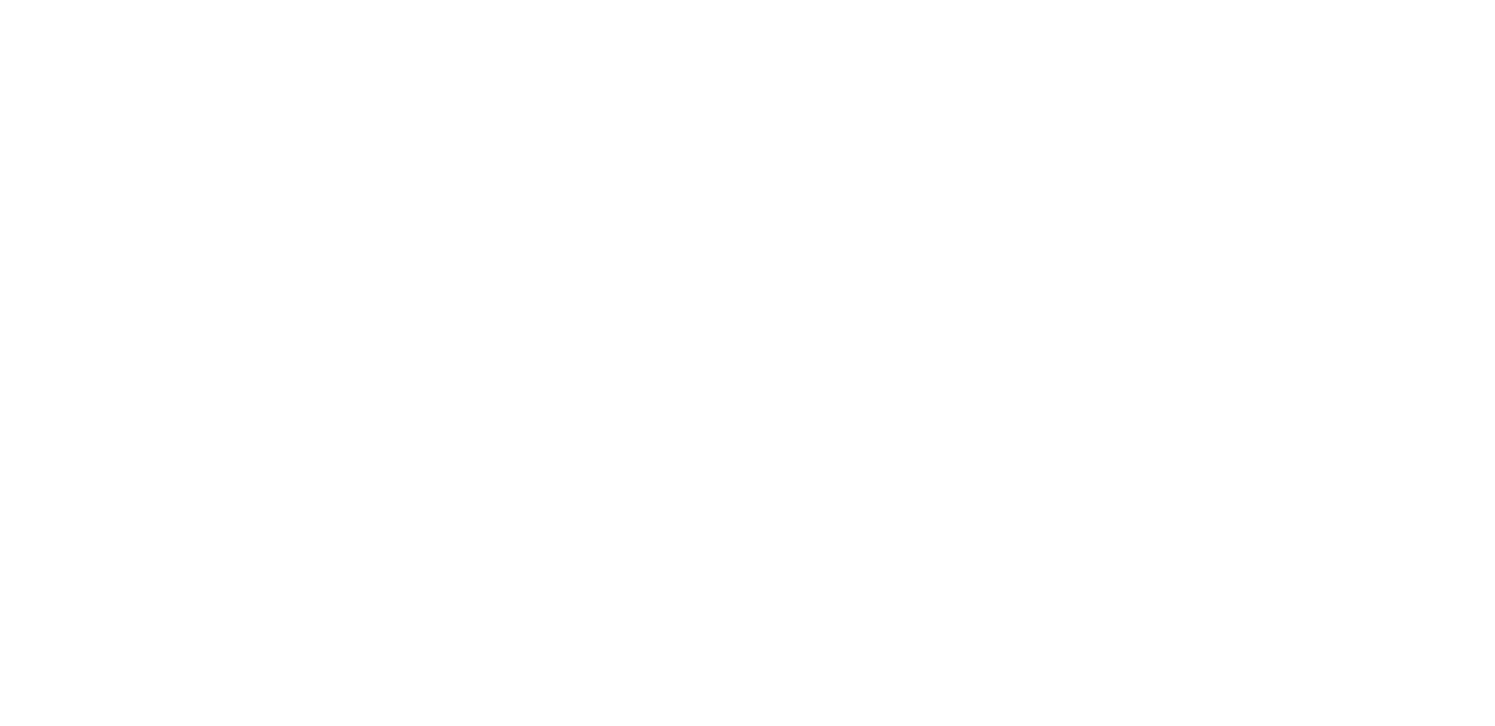 scroll, scrollTop: 0, scrollLeft: 0, axis: both 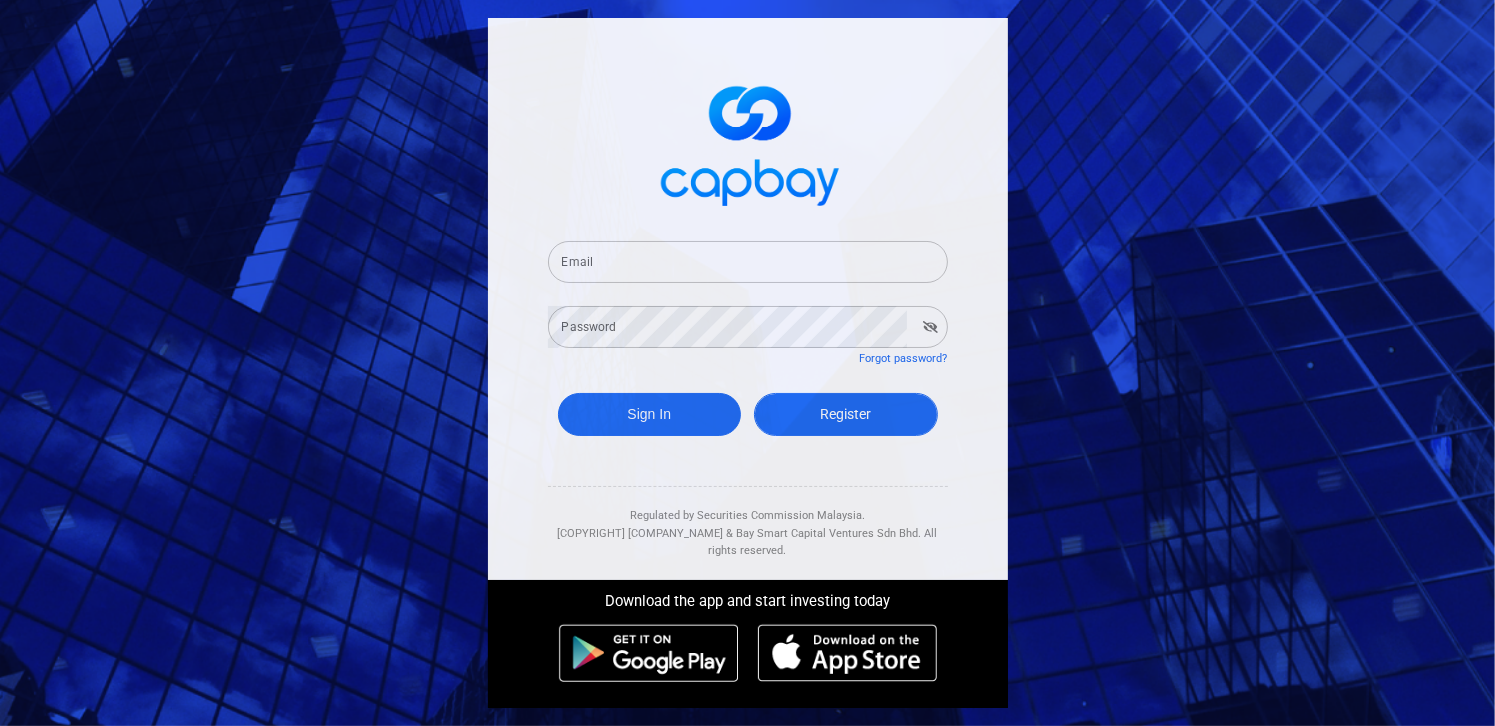 click on "Register" at bounding box center [846, 414] 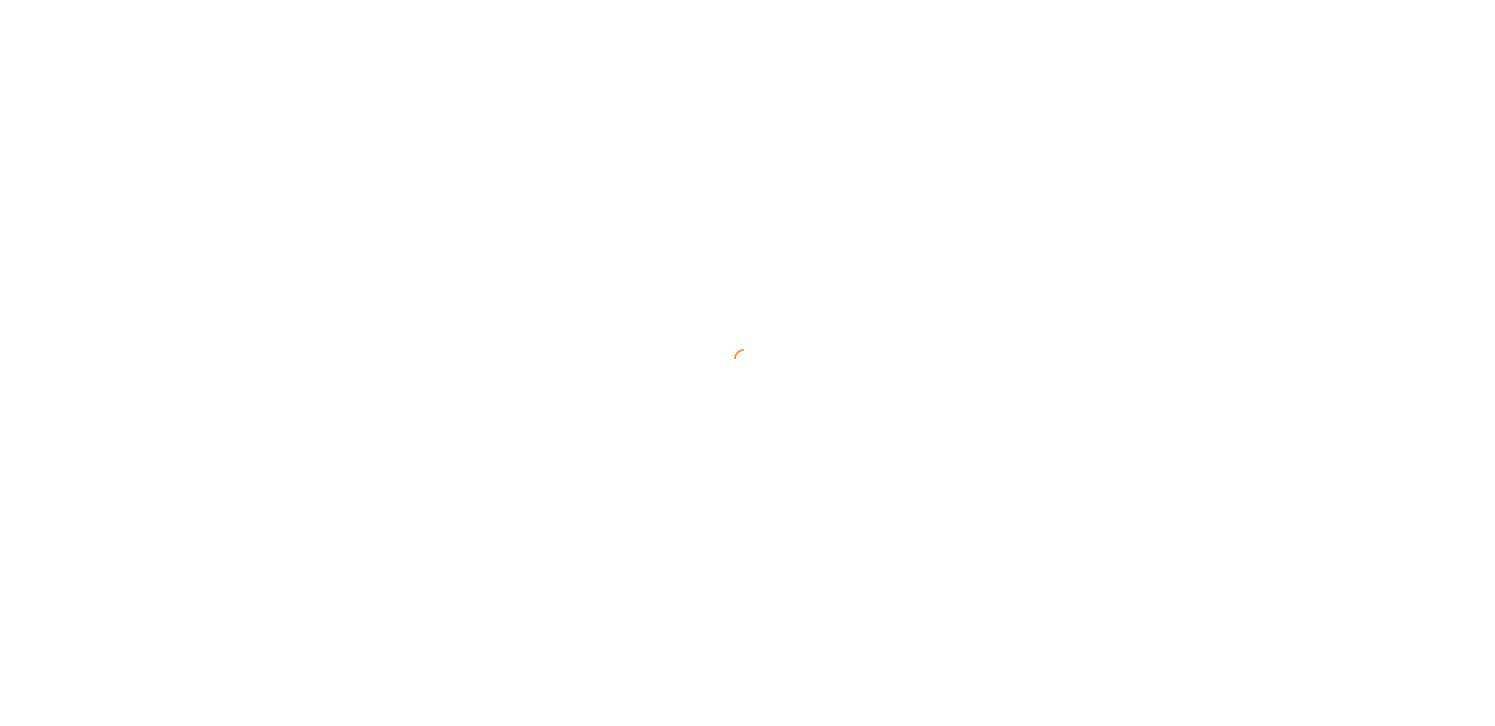 select on "[STATE_CODE]" 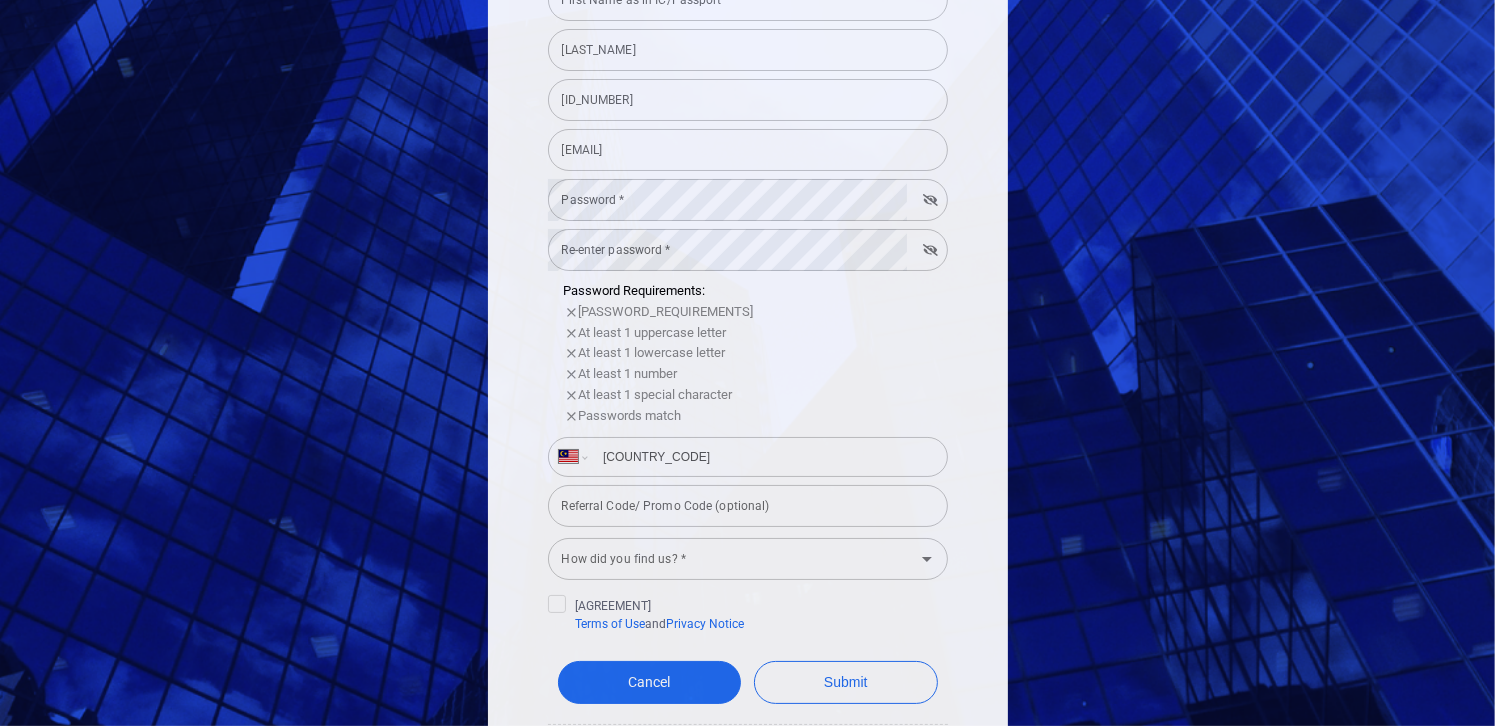 scroll, scrollTop: 81, scrollLeft: 0, axis: vertical 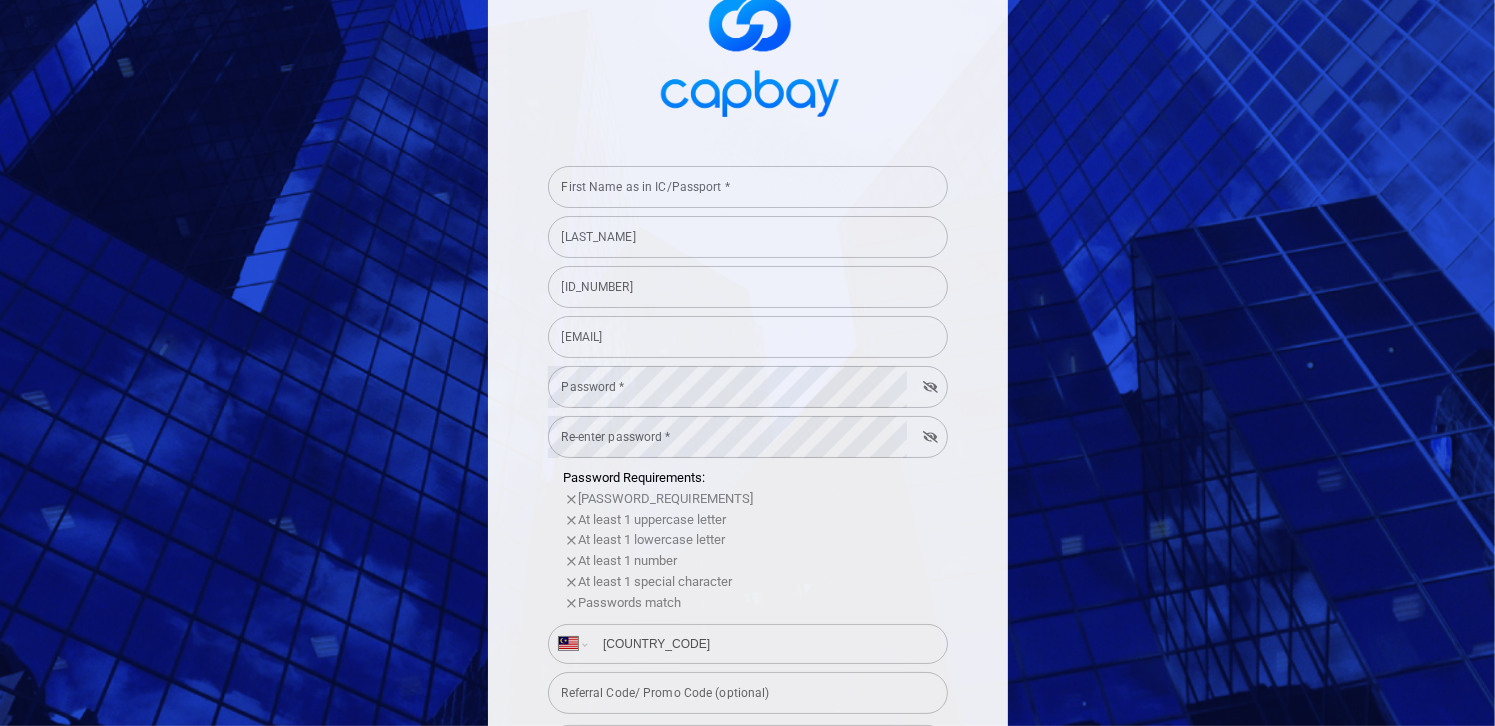 click on "First Name as in IC/Passport *" at bounding box center [748, 187] 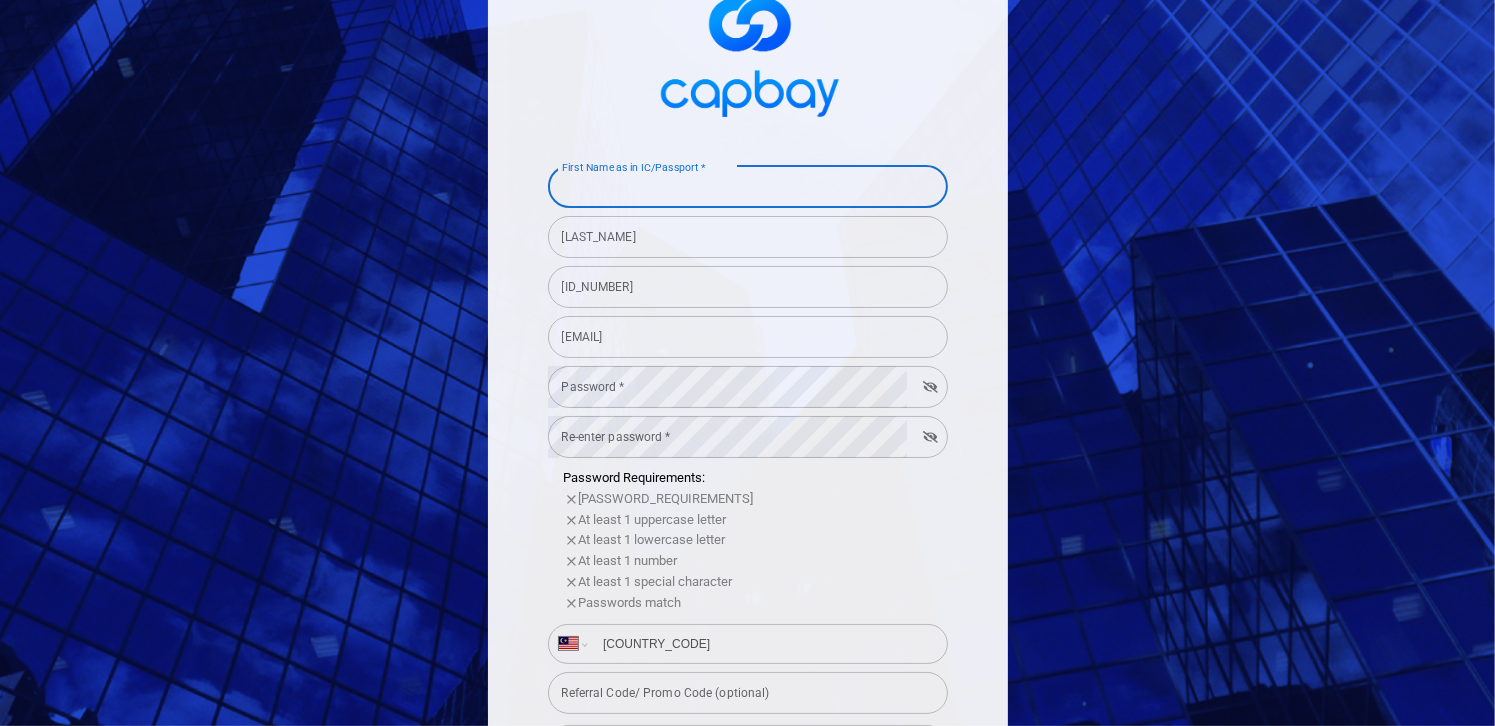 type on "[NAME]" 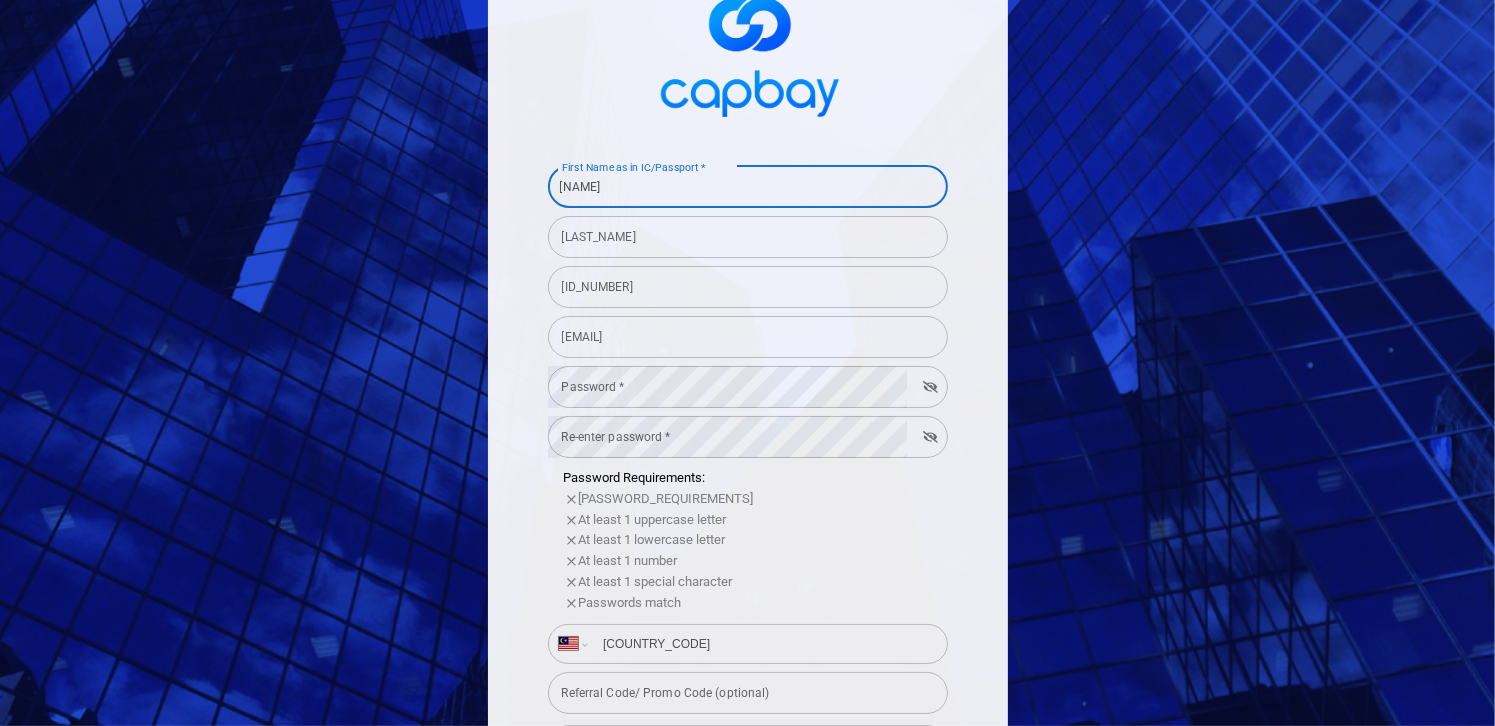 click on "[LAST_NAME]" at bounding box center [748, 237] 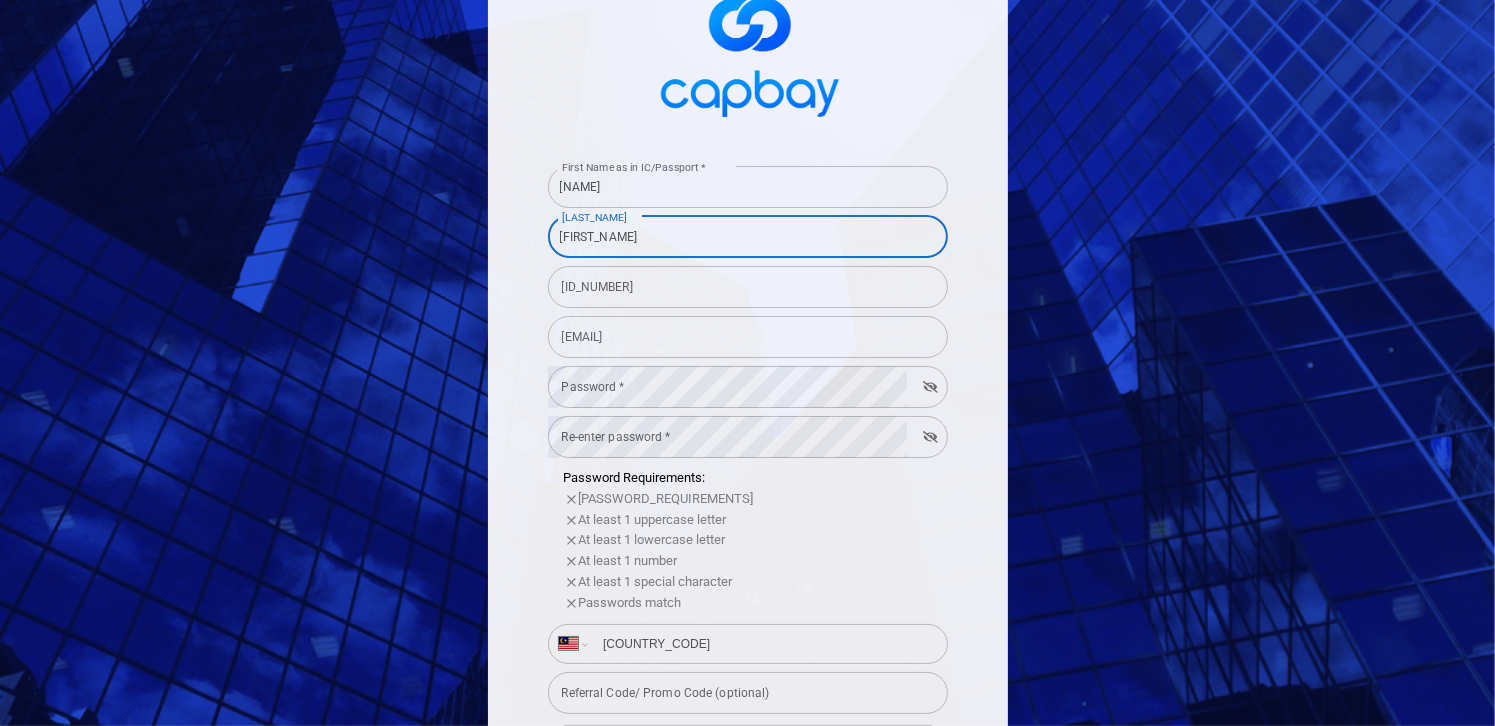 type on "[FIRST_NAME]" 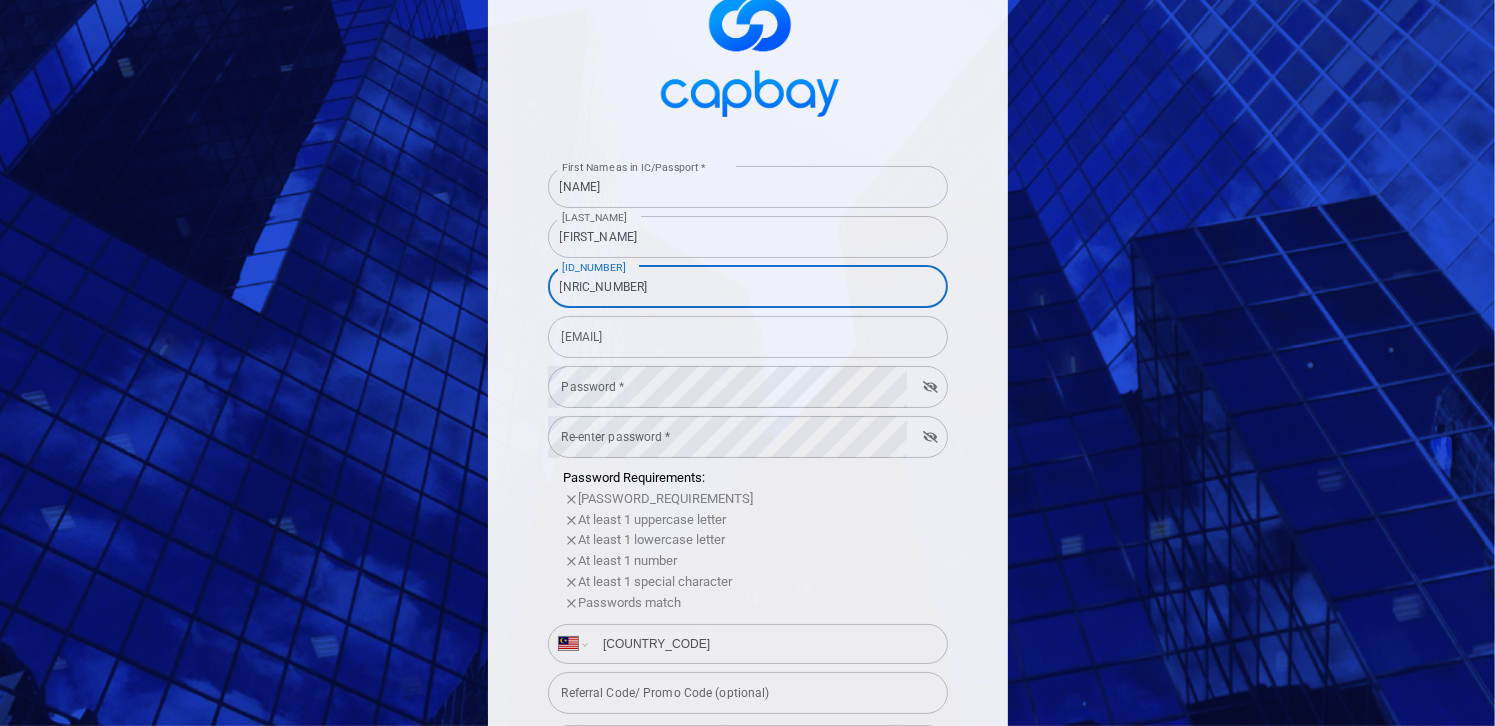 type on "[NRIC_NUMBER]" 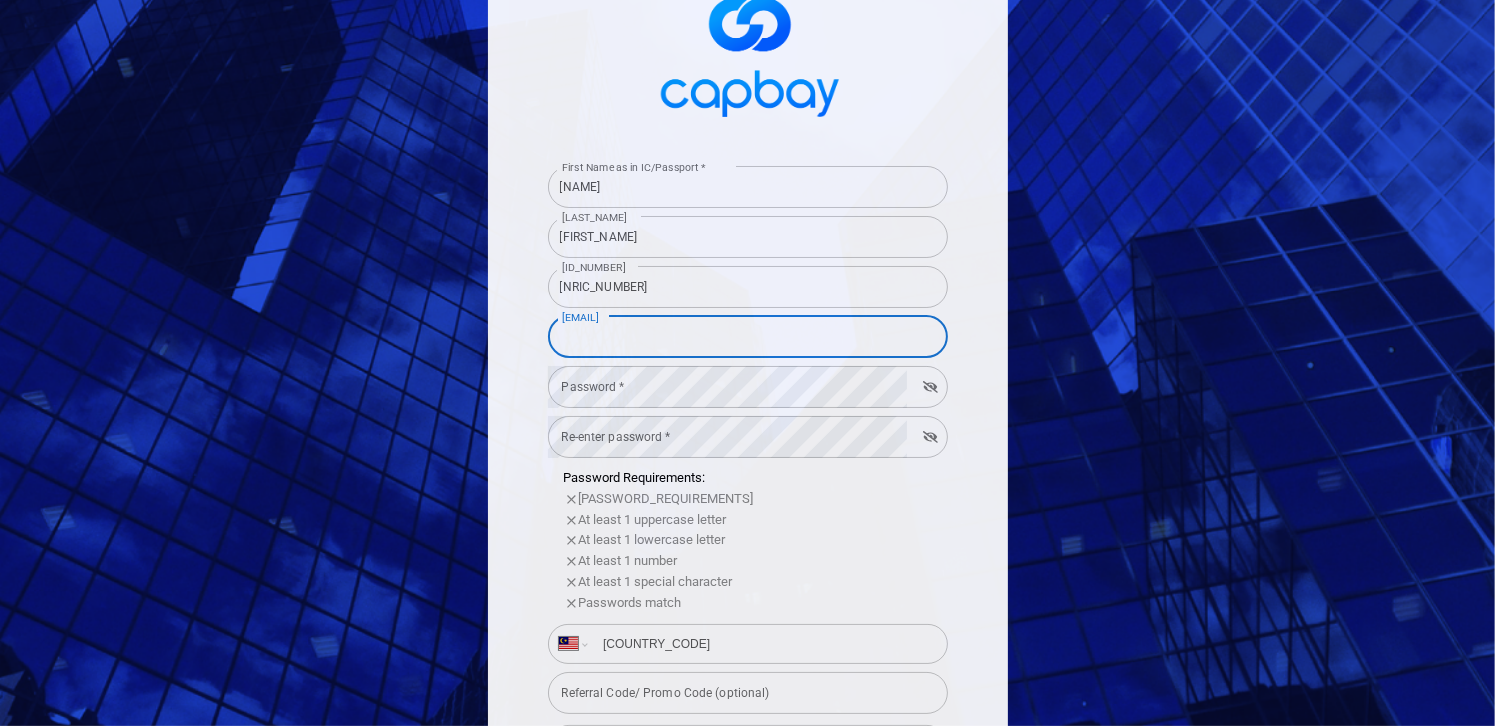 type on "[EMAIL]" 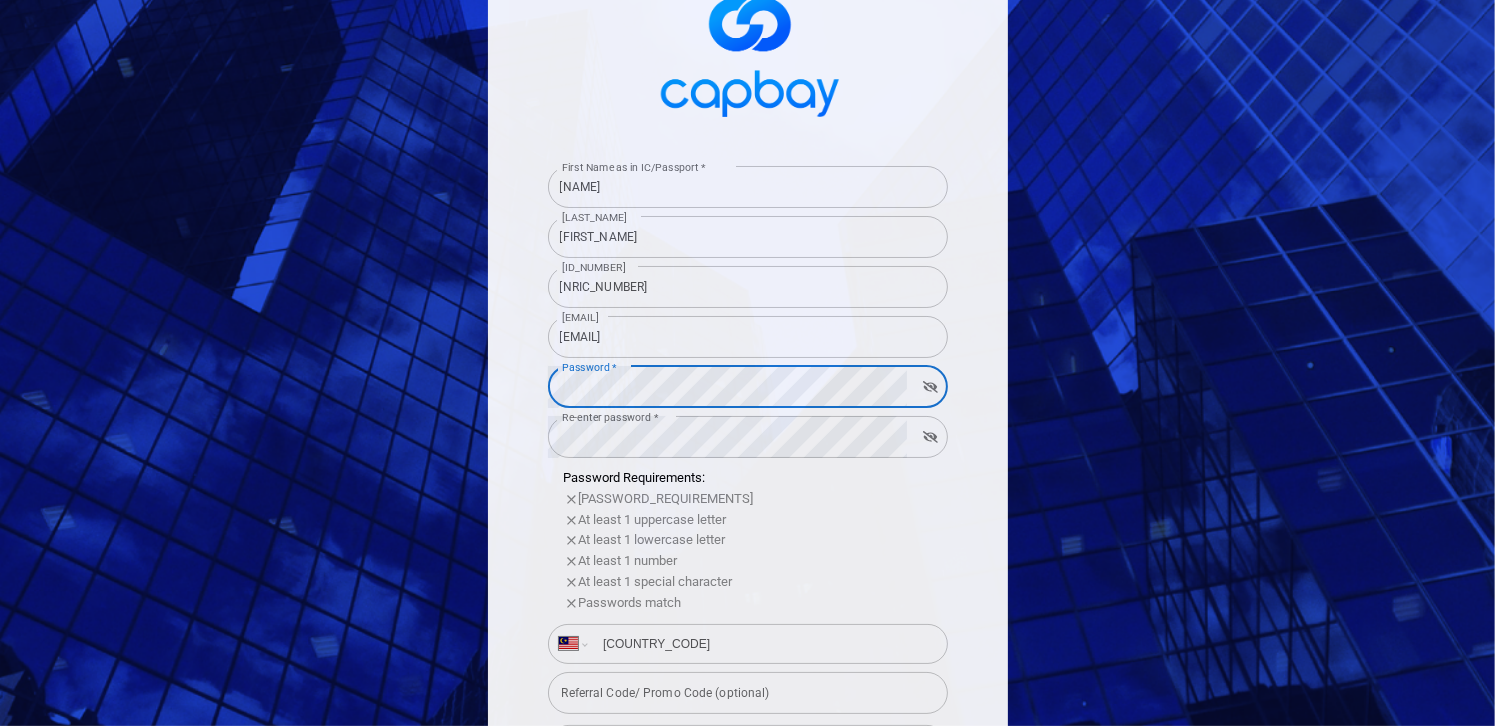click on "[EMAIL]" at bounding box center [748, 337] 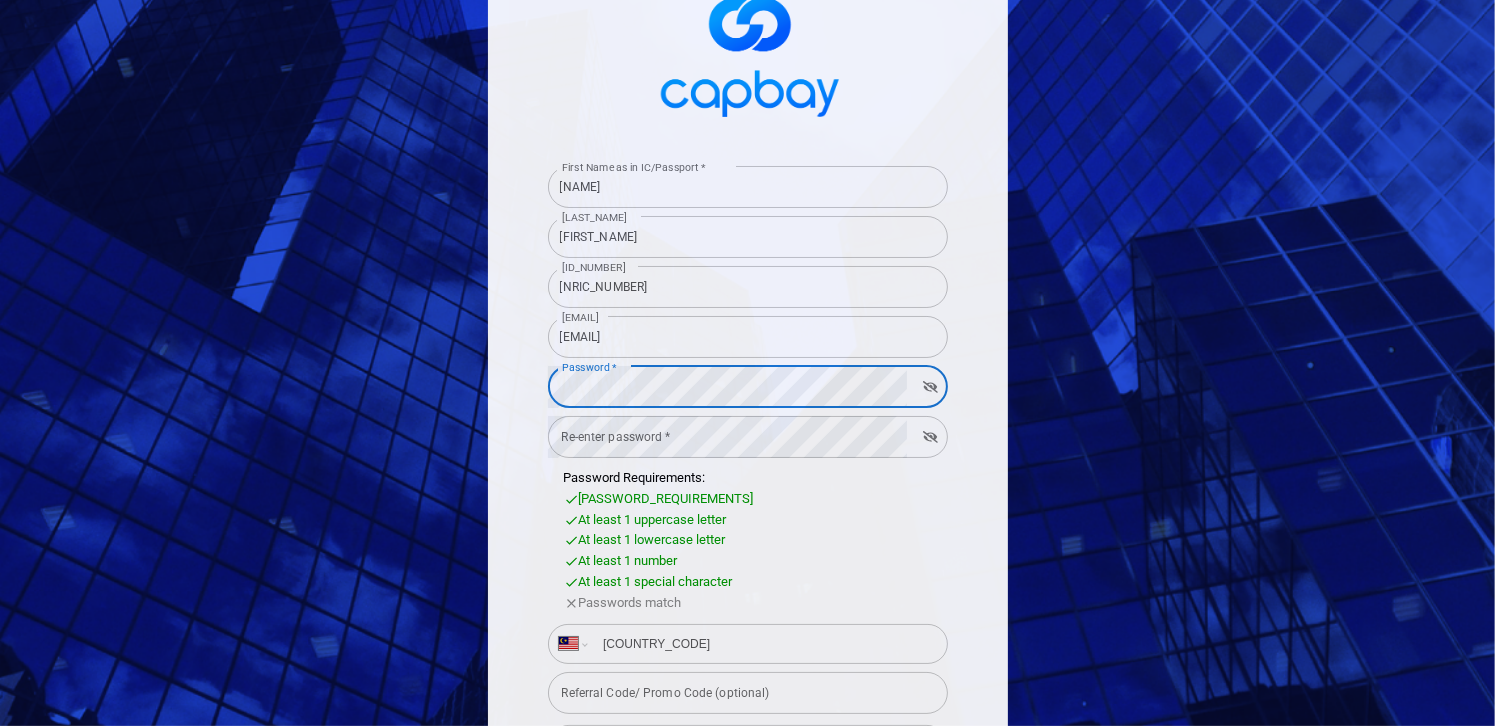 click at bounding box center [930, 387] 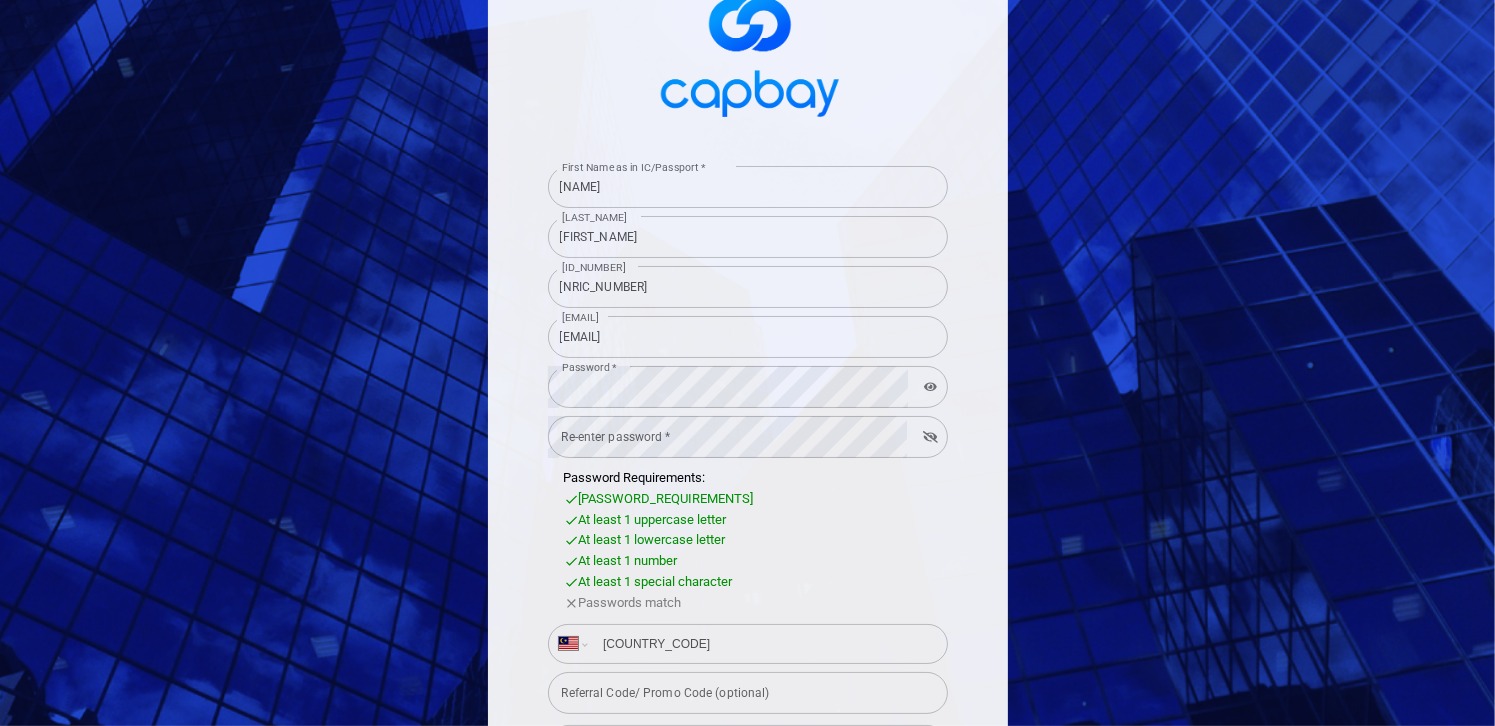 click at bounding box center (931, 387) 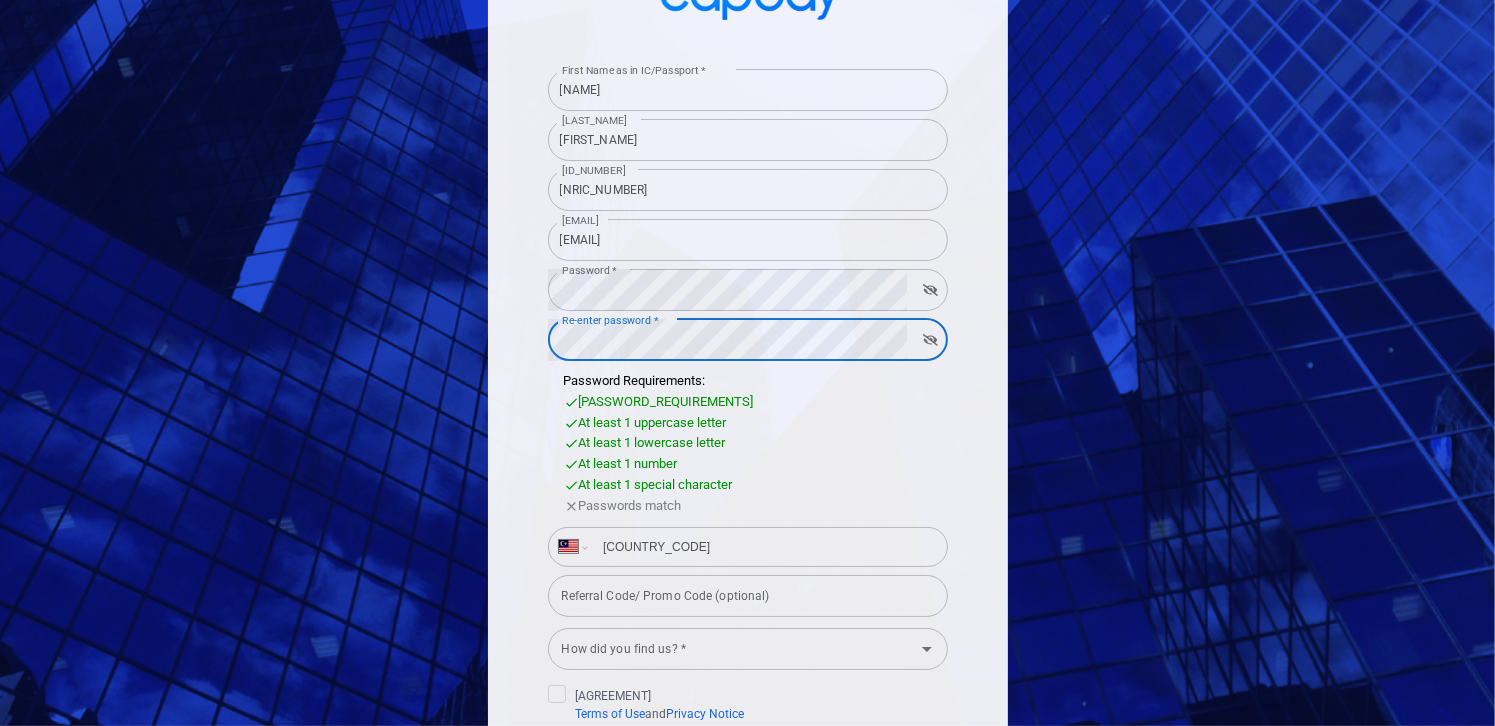 scroll, scrollTop: 181, scrollLeft: 0, axis: vertical 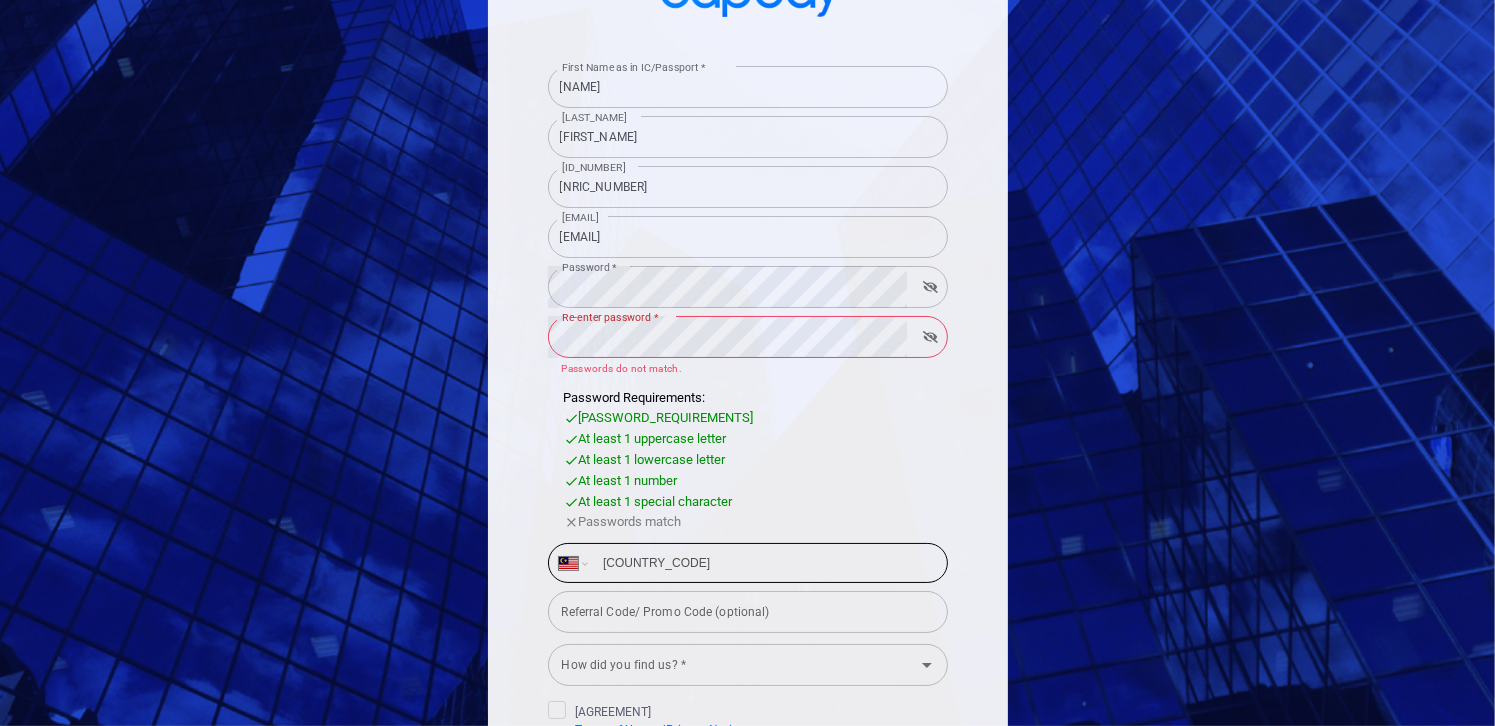 click on "[FIRST_NAME] [LAST_NAME] [LAST_NAME] [ID_NUMBER] [ID_NUMBER] [EMAIL] [EMAIL] [PASSWORD] [PASSWORD] [PASSWORD] [PASSWORD] [PASSWORD] [PASSWORD_REQUIREMENTS] [PASSWORD_REQUIREMENTS] [PASSWORD_MATCH] [PASSWORD_REQUIREMENTS] [PASSWORD_REQUIREMENTS] [PASSWORD_REQUIREMENTS] [PASSWORD_REQUIREMENTS] [PASSWORD_REQUIREMENTS] [PASSWORD_MATCH] [COUNTRY_LIST]" at bounding box center [748, 472] 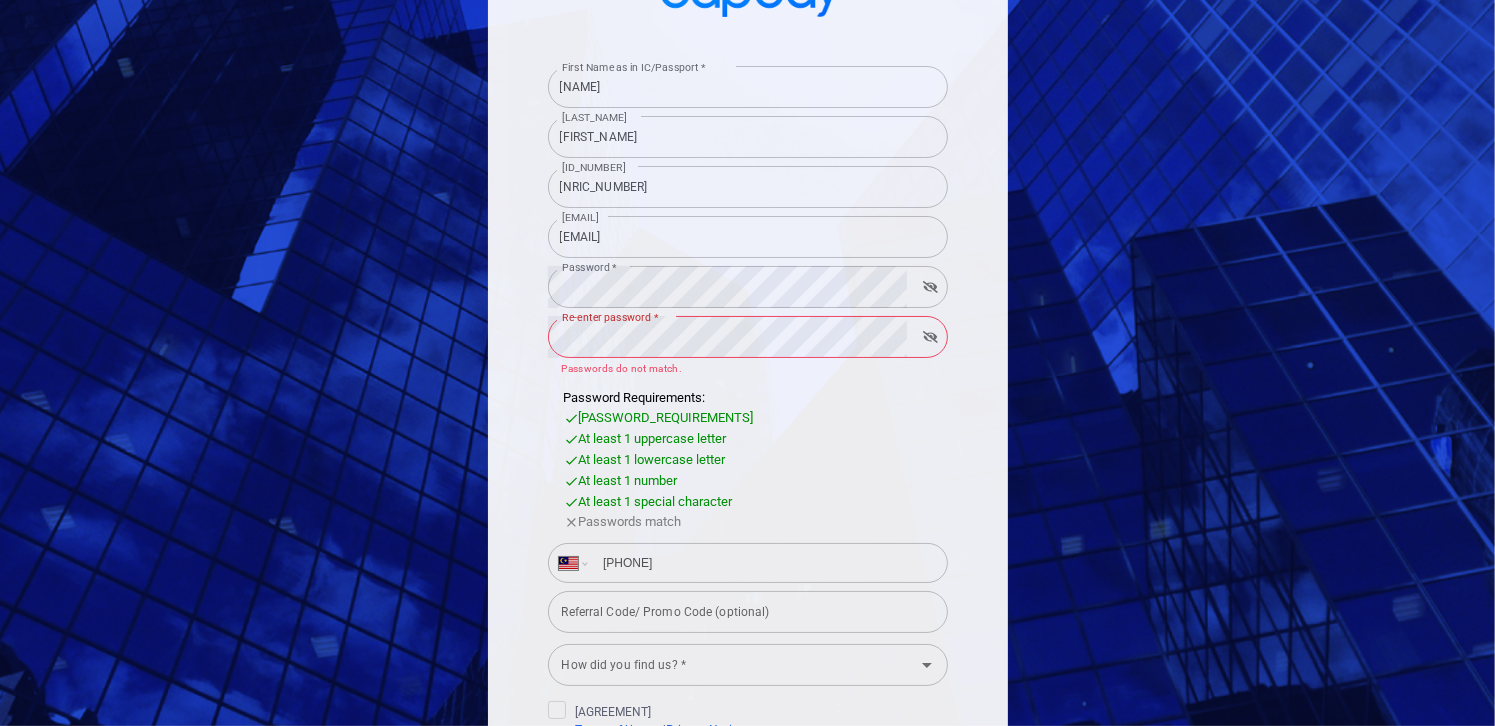 type on "[PHONE]" 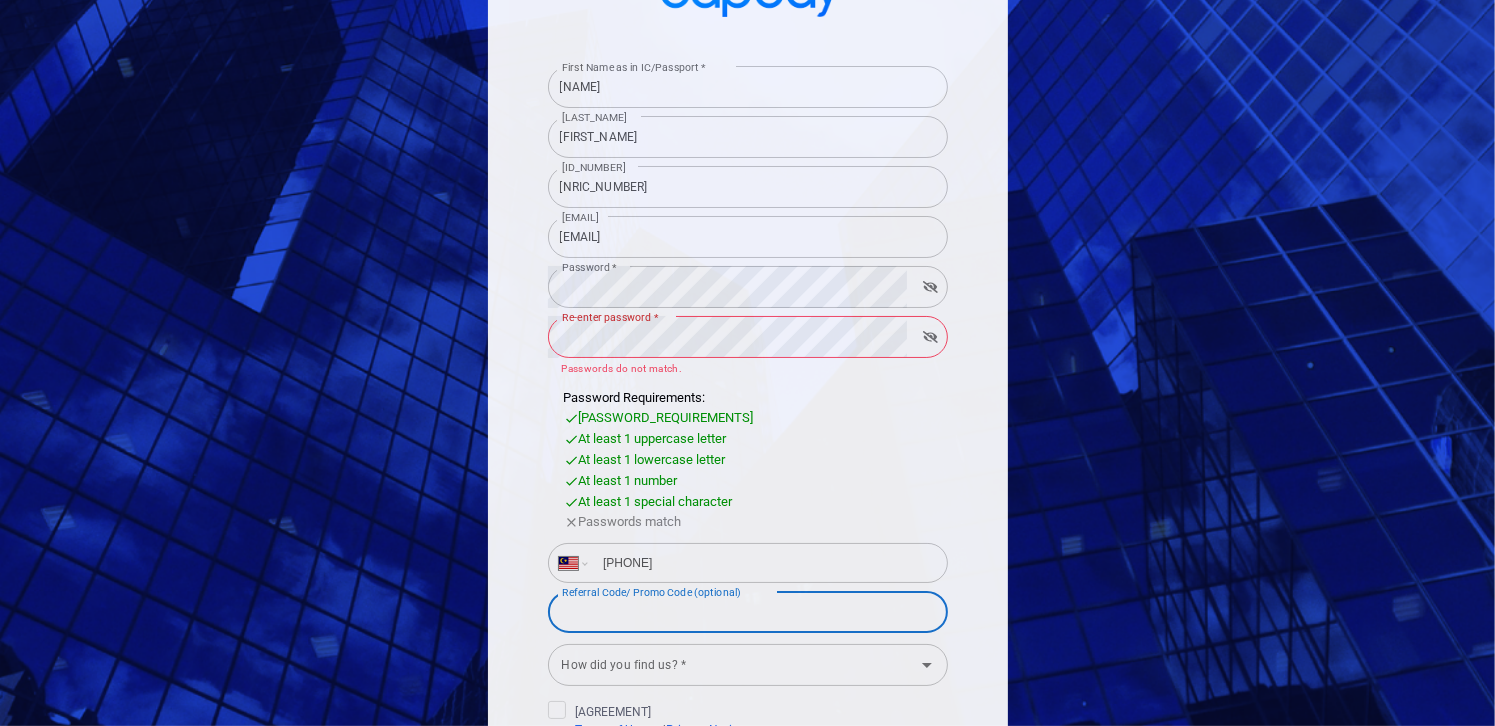 click on "Referral Code/ Promo Code (optional)" at bounding box center (748, 612) 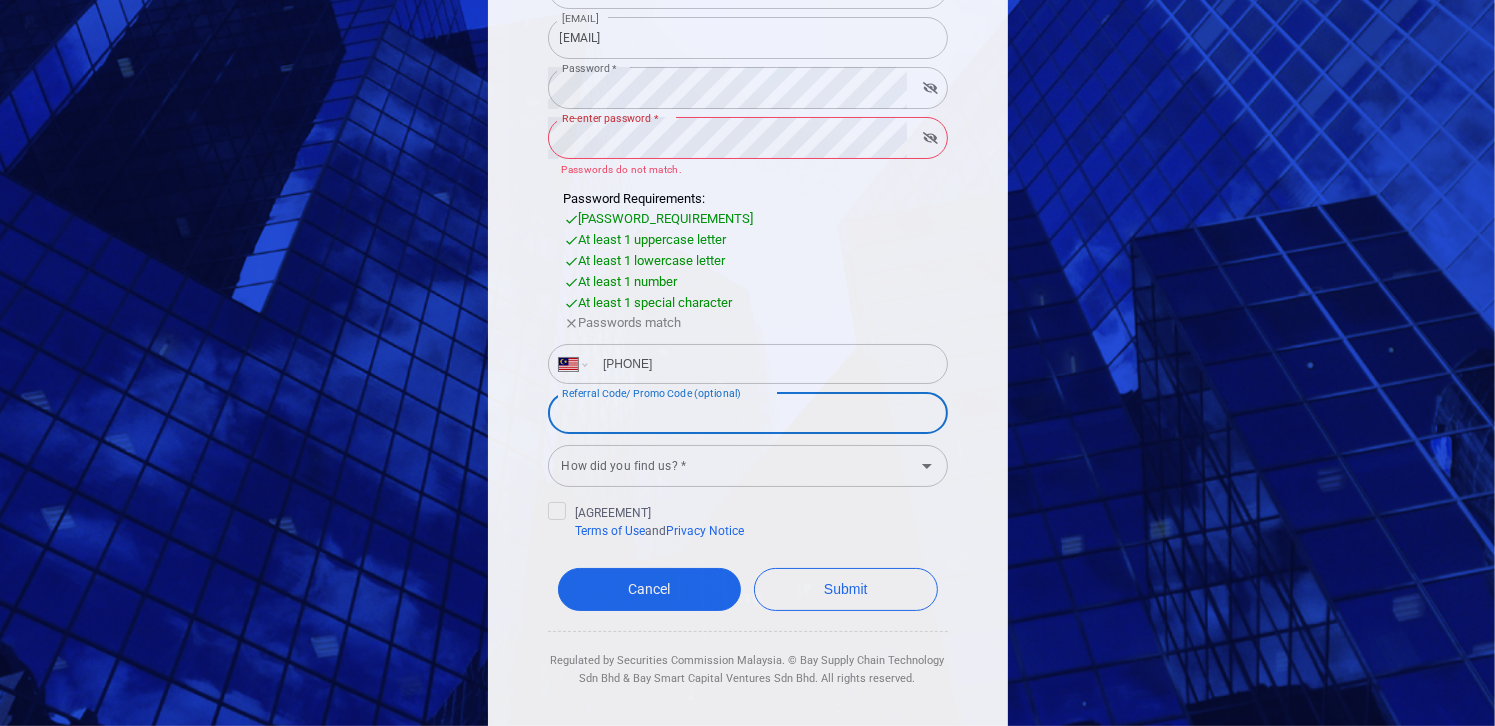 scroll, scrollTop: 381, scrollLeft: 0, axis: vertical 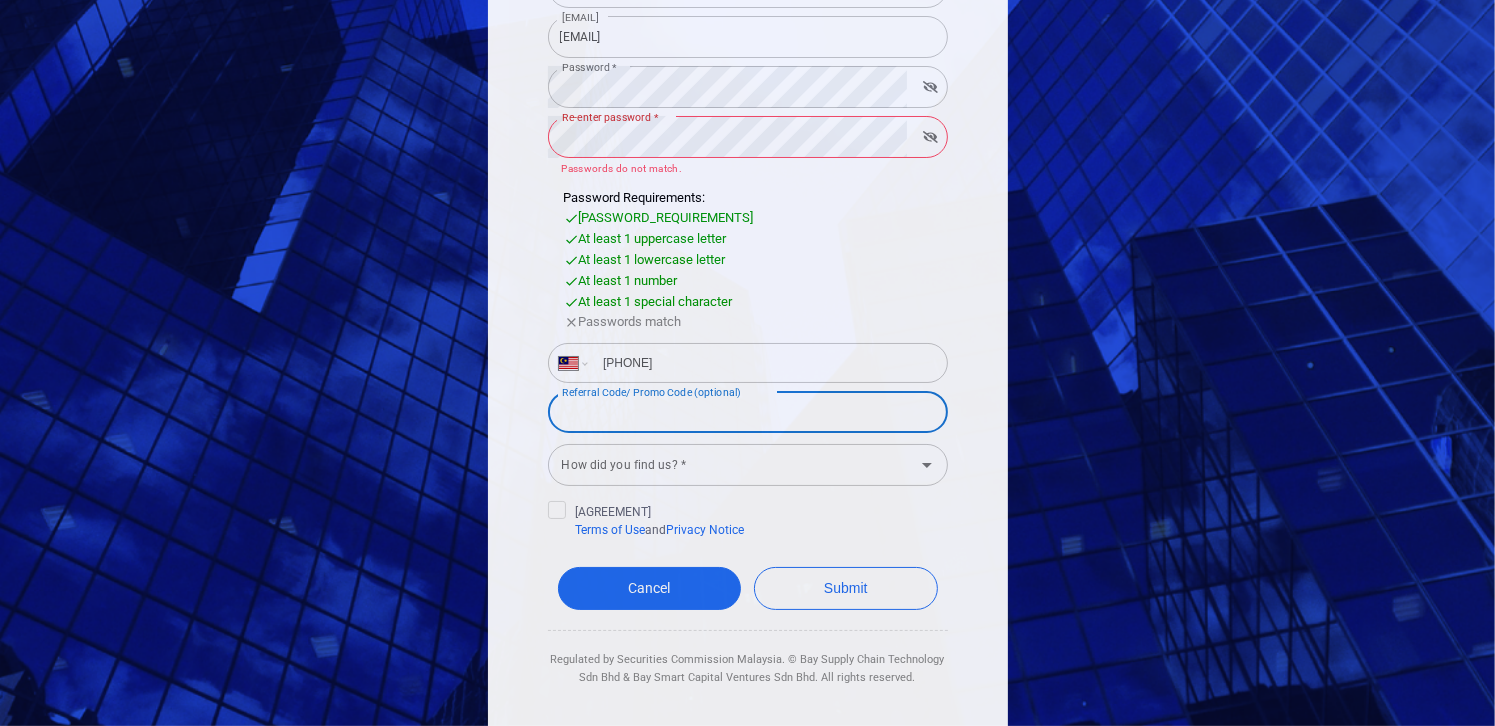 click on "How did you find us? *" at bounding box center (731, 465) 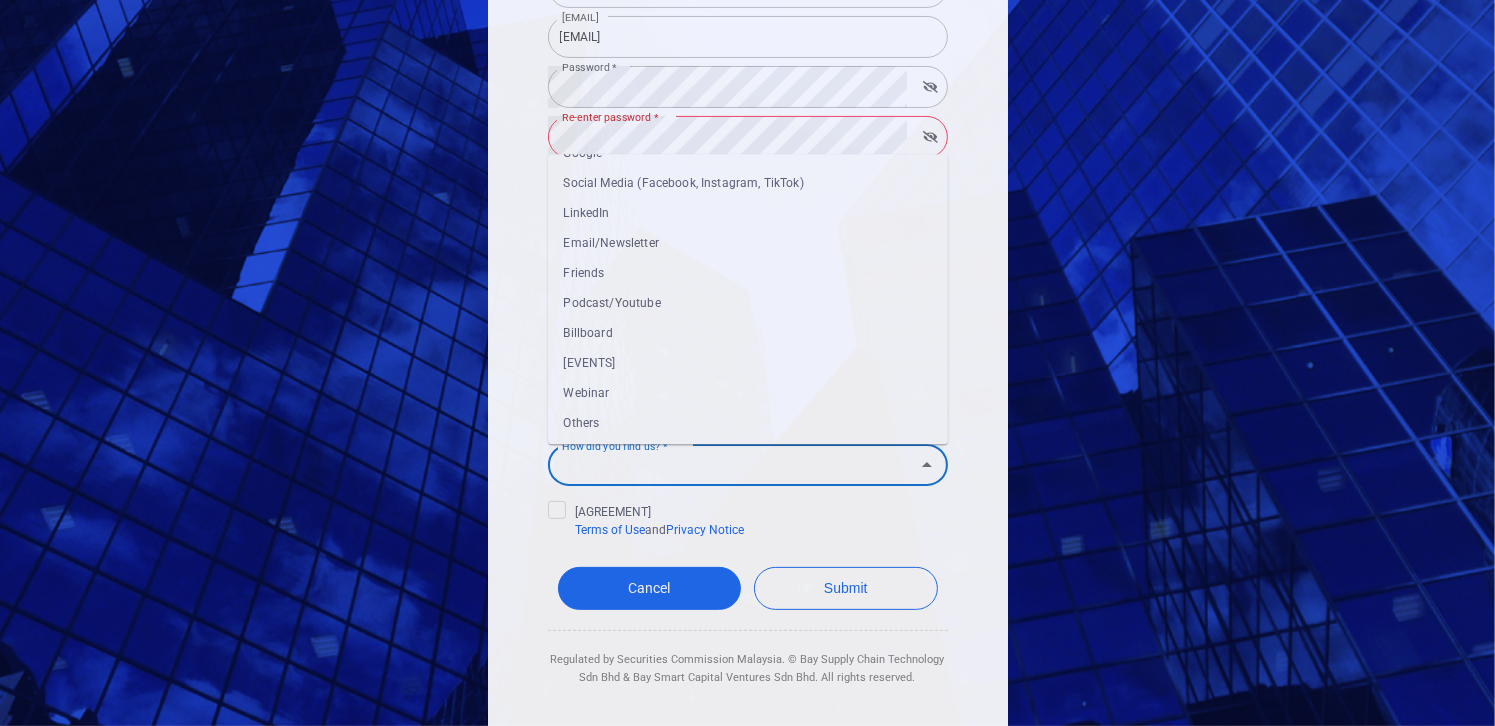 scroll, scrollTop: 25, scrollLeft: 0, axis: vertical 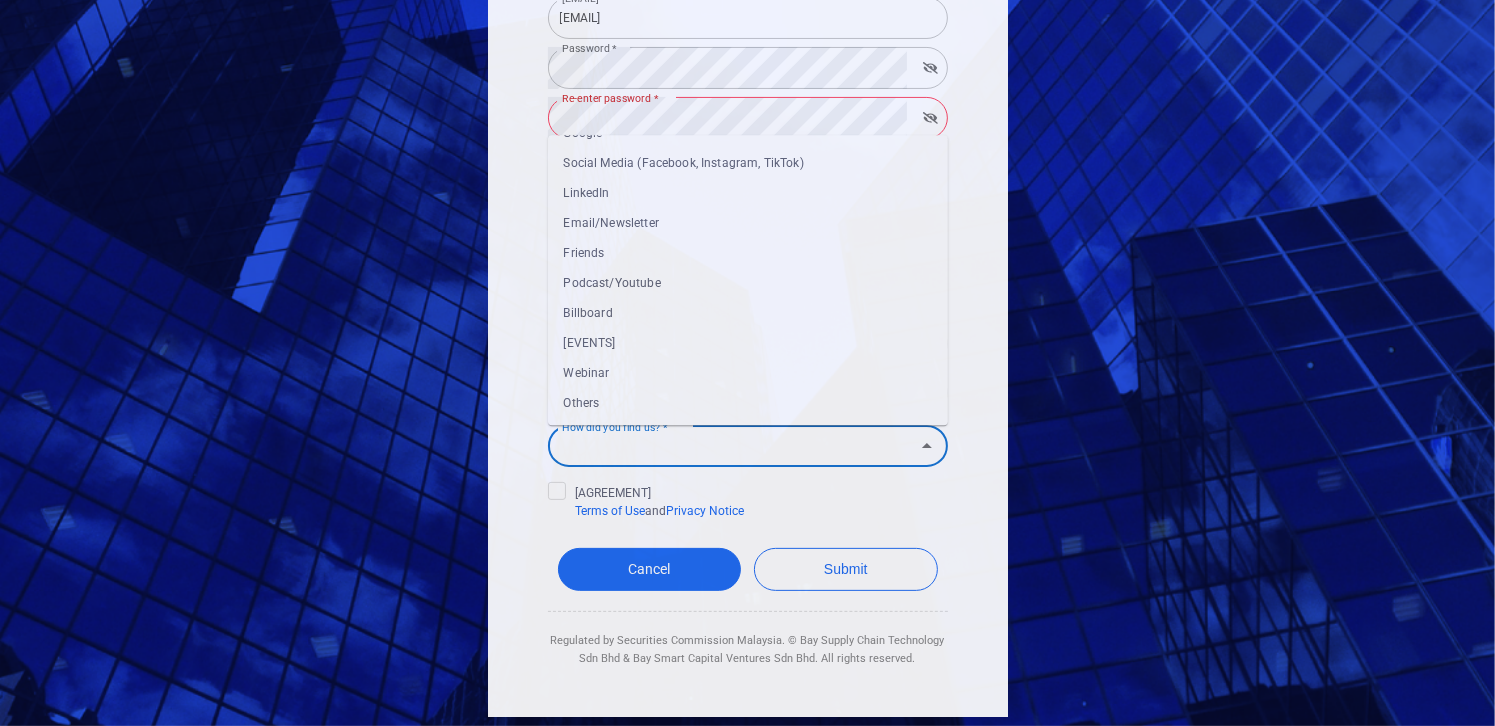 click on "LinkedIn" at bounding box center (748, 193) 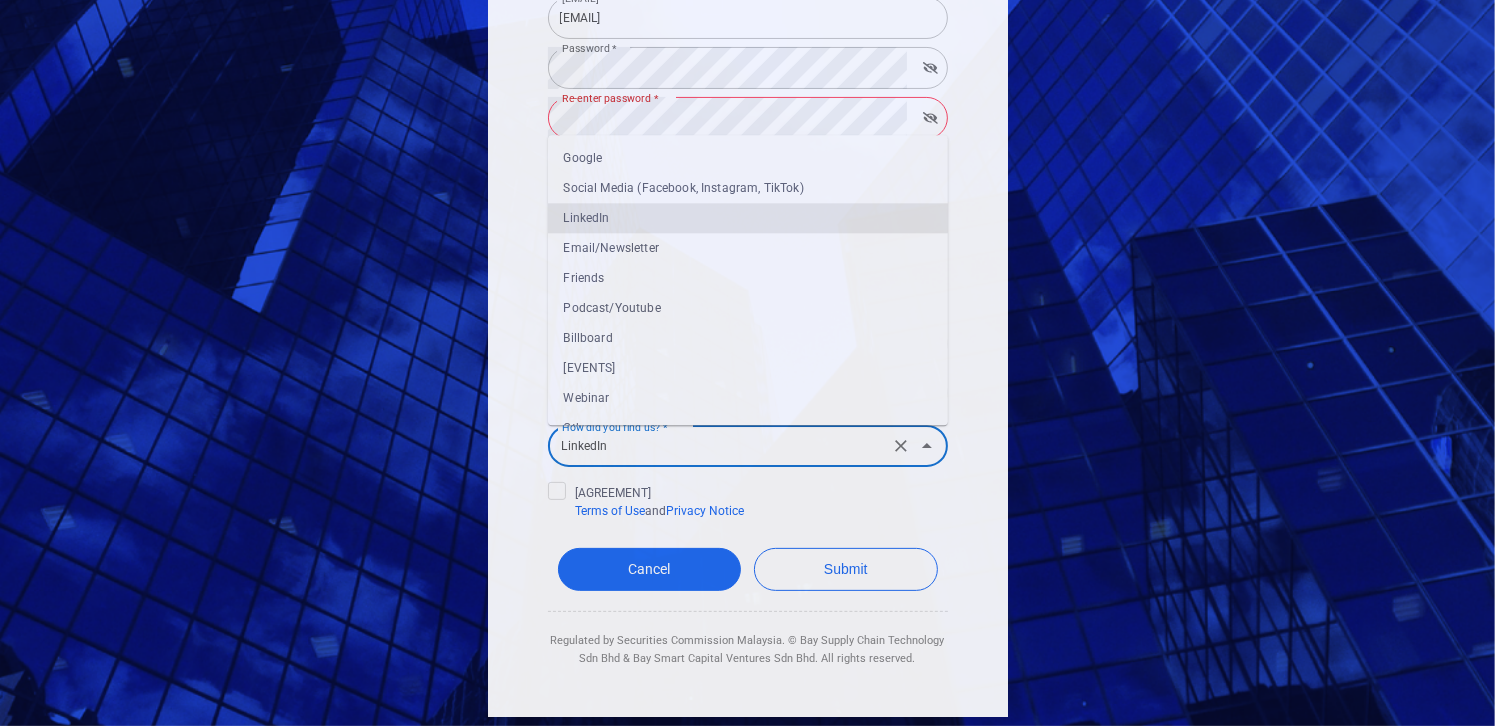 click on "[SOCIAL_MEDIA] [QUESTION]" at bounding box center (748, 446) 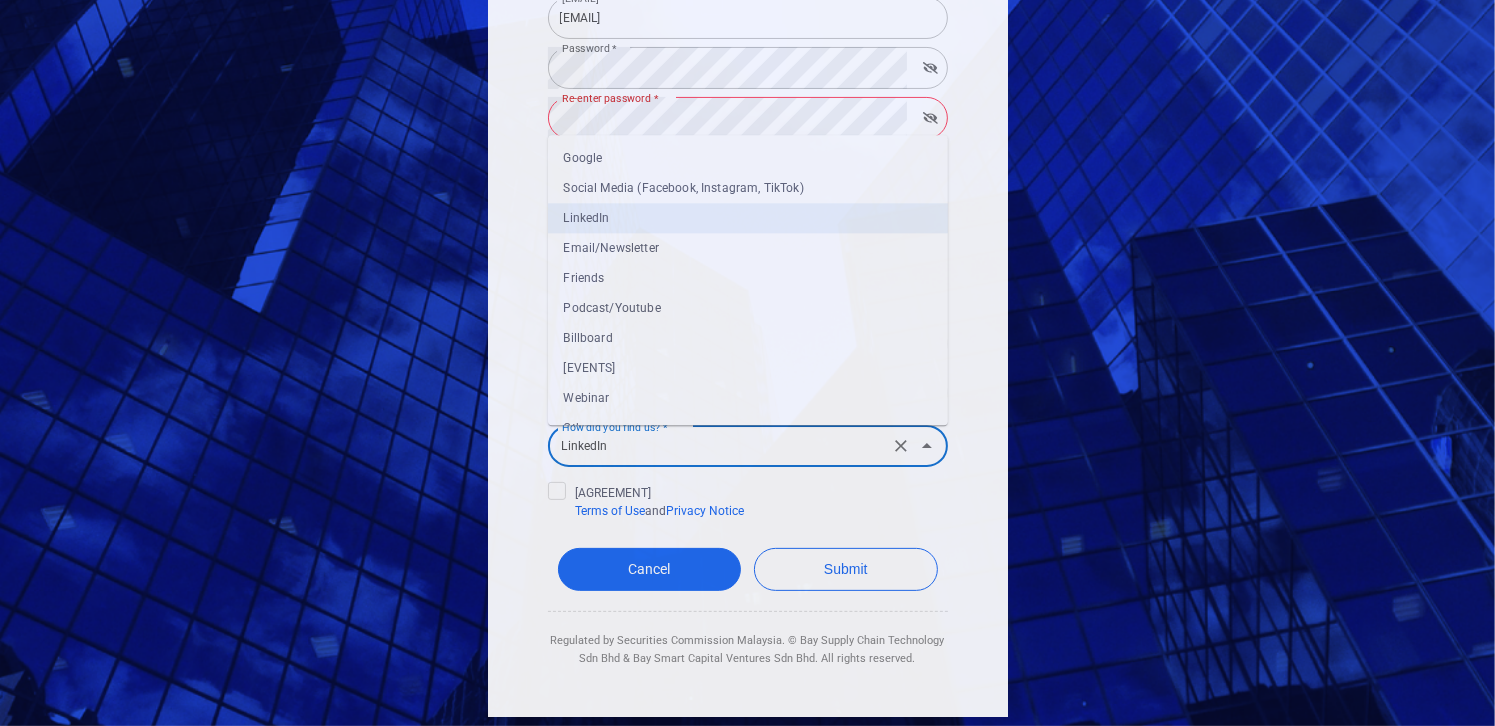 click on "[EVENTS]" at bounding box center [748, 368] 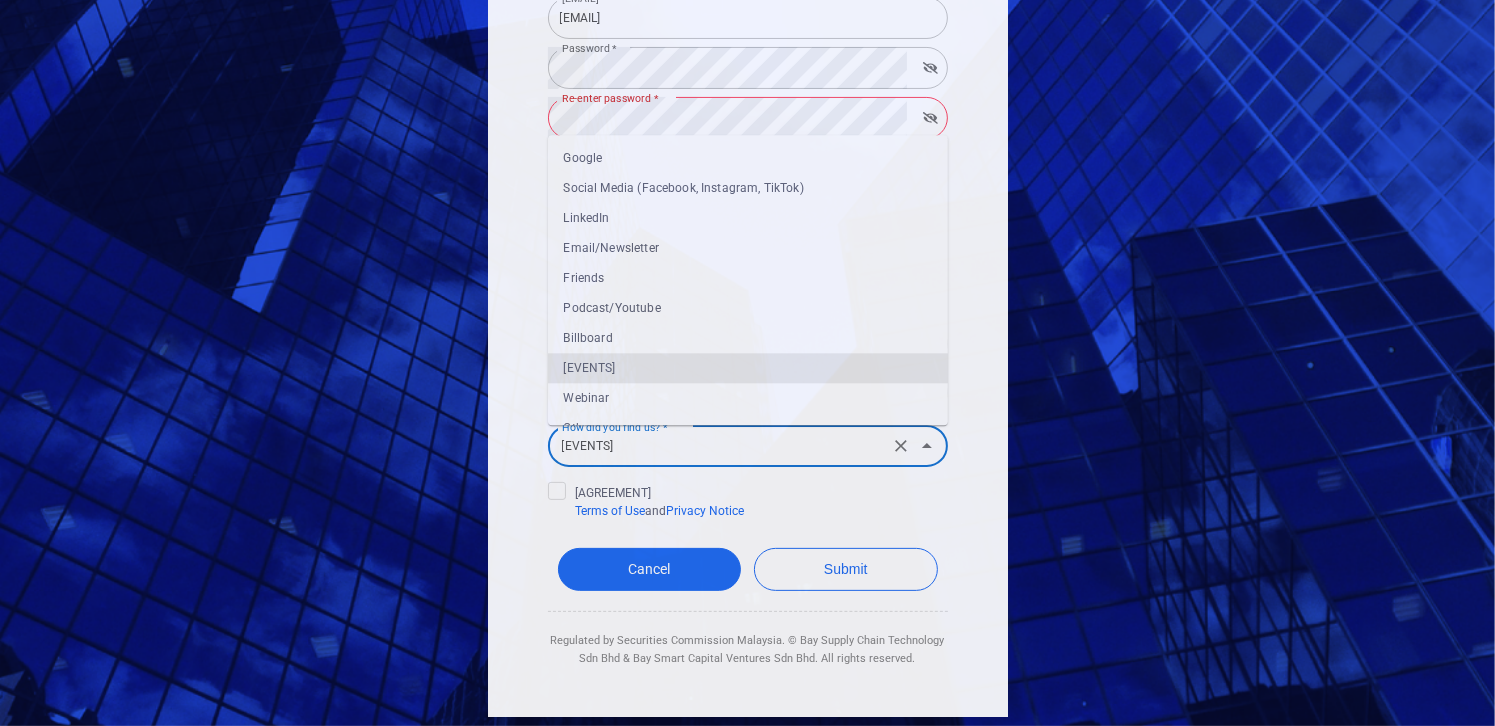 click on "[EVENTS]" at bounding box center (718, 446) 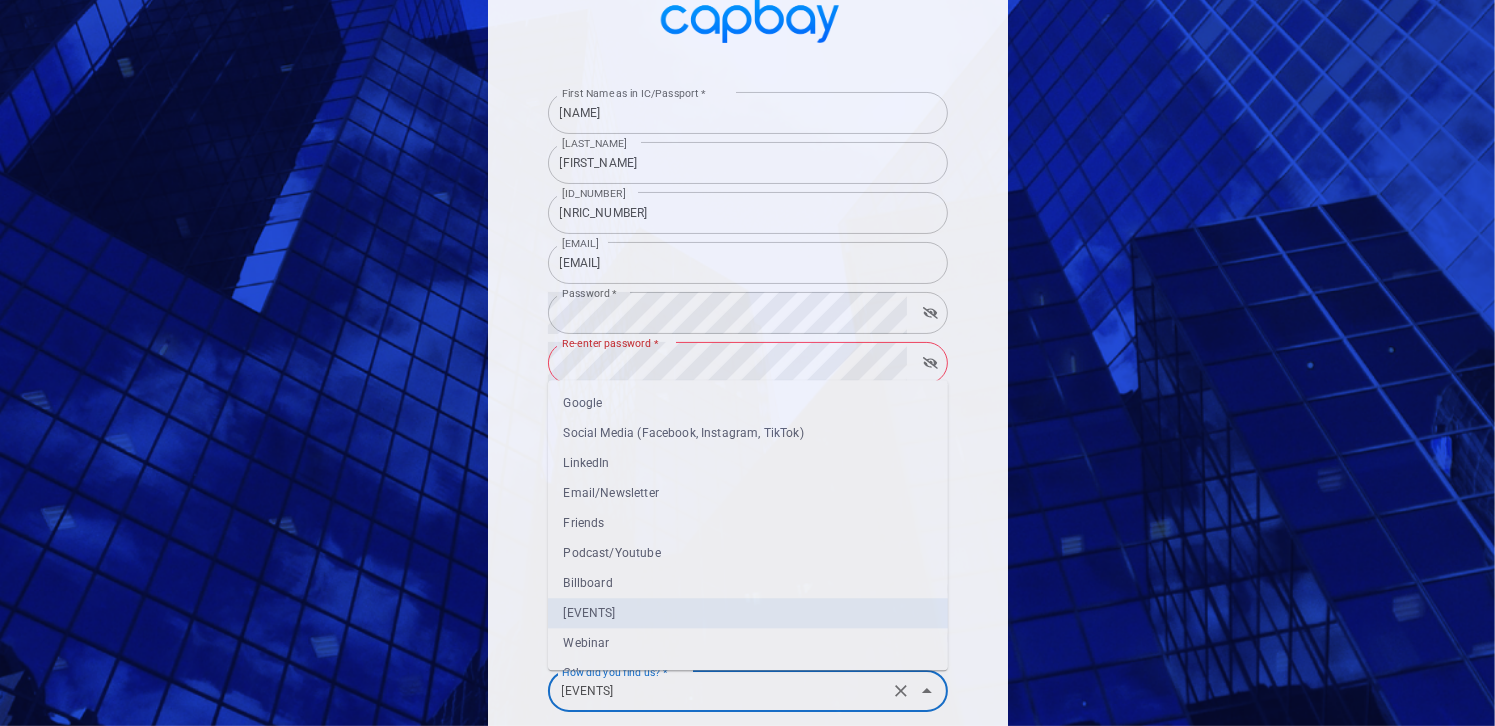 scroll, scrollTop: 100, scrollLeft: 0, axis: vertical 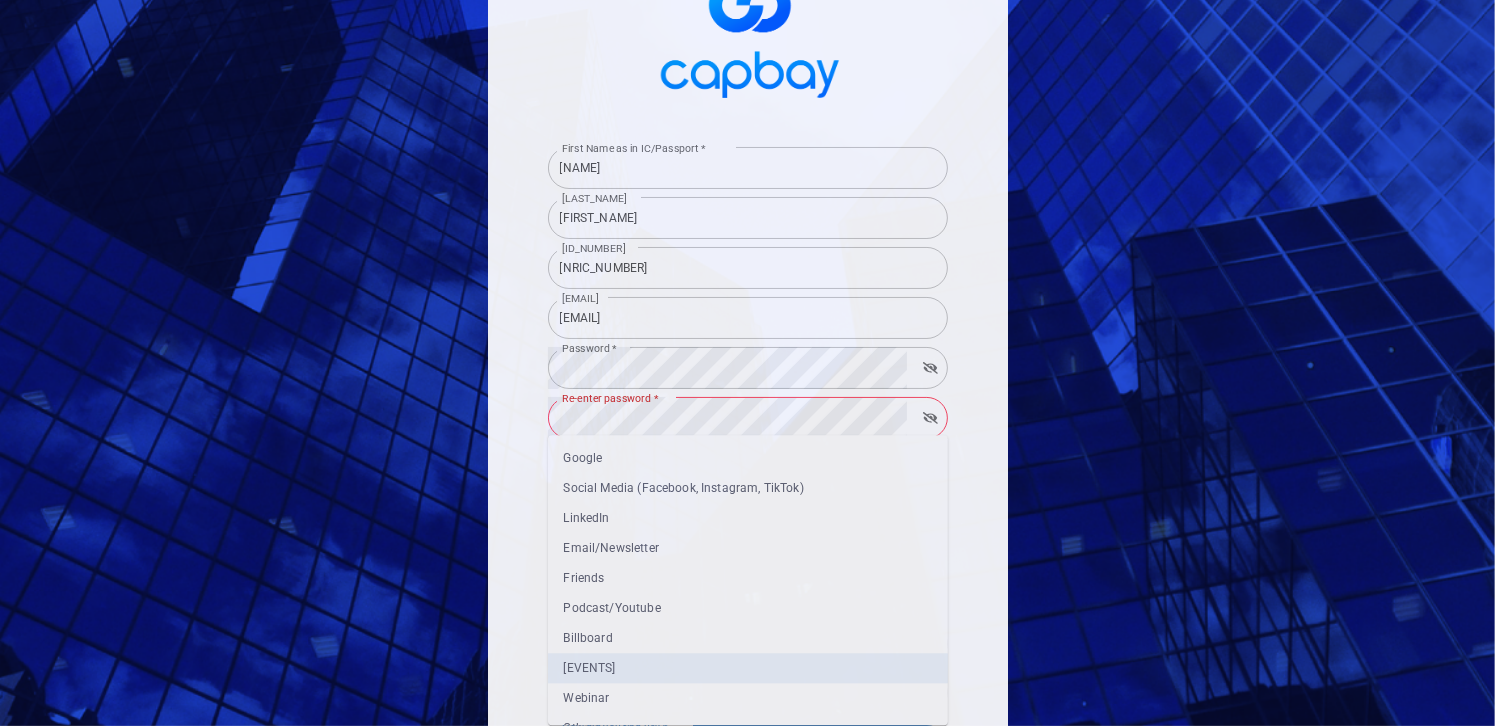 click on "[FIRST_NAME] [LAST_NAME] [LAST_NAME] [ID_NUMBER] [ID_NUMBER] [EMAIL] [EMAIL] [PASSWORD] [PASSWORD] [PASSWORD] [PASSWORD] [PASSWORD] [PASSWORD_REQUIREMENTS] [PASSWORD_REQUIREMENTS] [PASSWORD_MATCH] [PASSWORD_REQUIREMENTS] [PASSWORD_REQUIREMENTS] [PASSWORD_REQUIREMENTS] [PASSWORD_REQUIREMENTS] [PASSWORD_REQUIREMENTS] [PASSWORD_MATCH] [COUNTRY_LIST]" at bounding box center (748, 463) 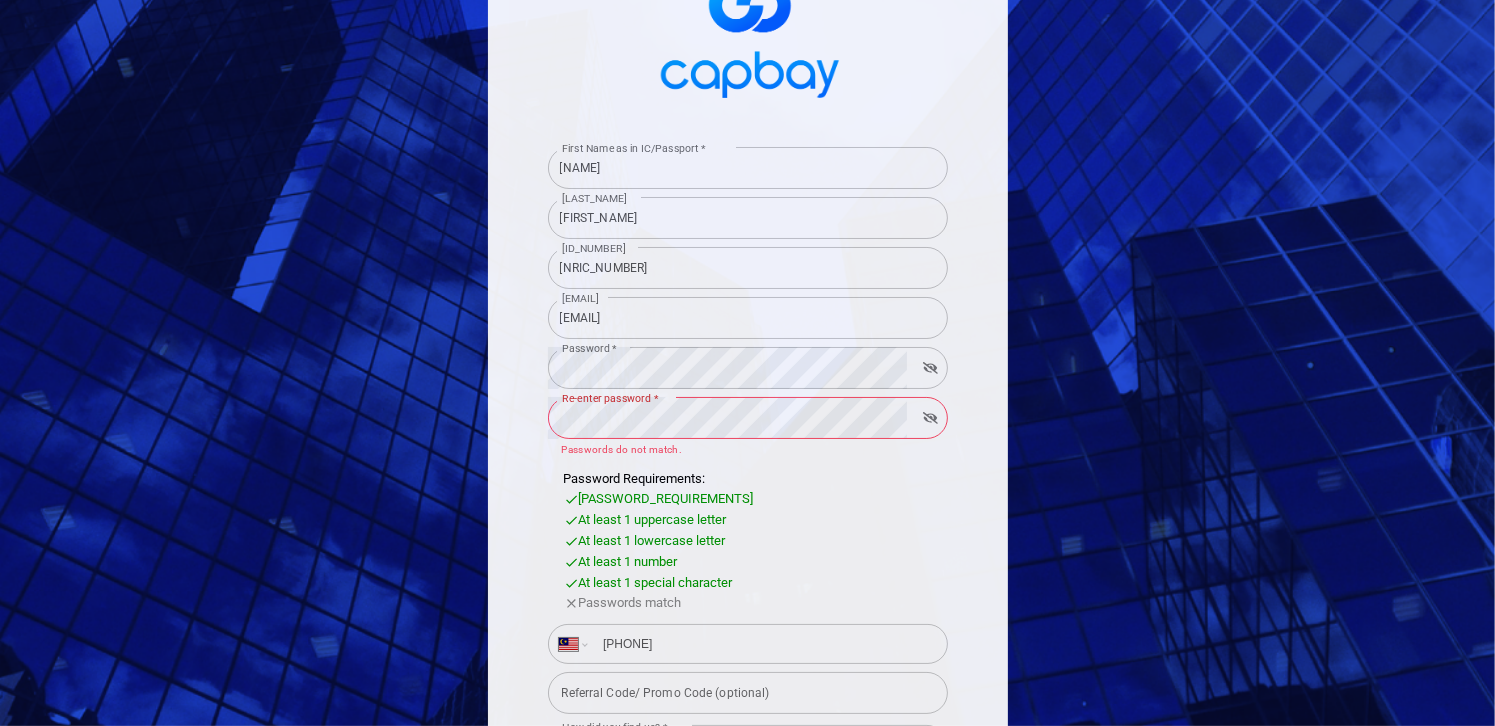 click at bounding box center [930, 418] 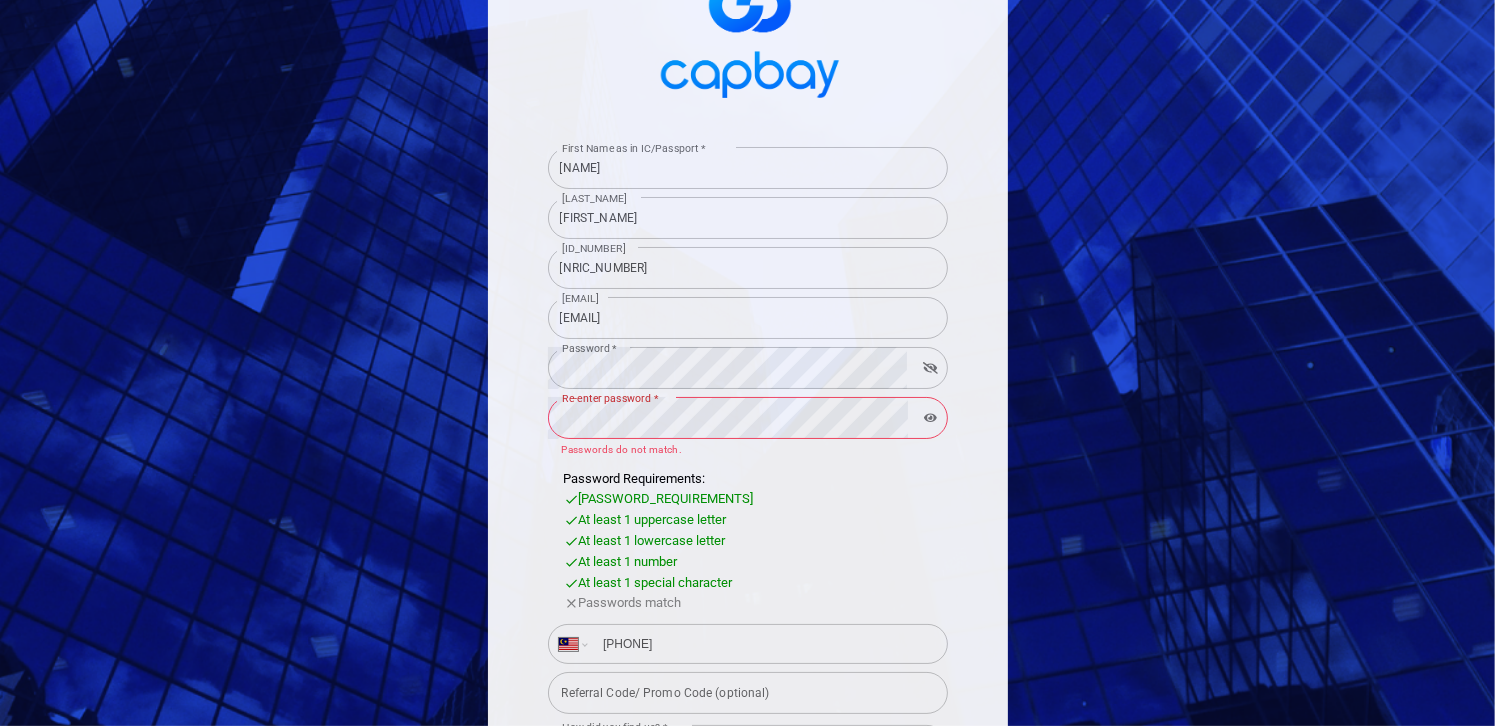 click at bounding box center [930, 368] 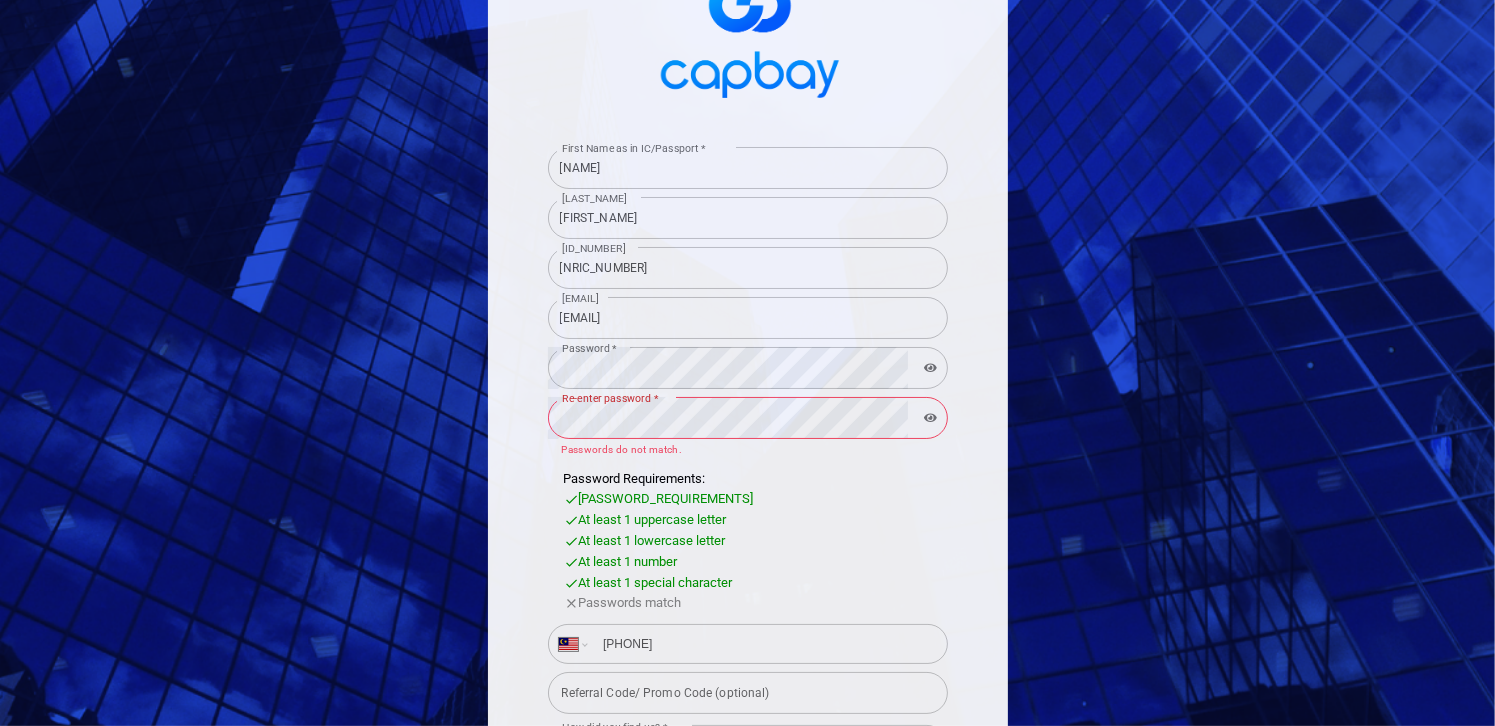 click on "[FIRST_NAME] [LAST_NAME] [LAST_NAME] [ID_NUMBER] [ID_NUMBER] [EMAIL] [EMAIL] [PASSWORD] [PASSWORD] [PASSWORD] [PASSWORD] [PASSWORD] [PASSWORD_REQUIREMENTS] [PASSWORD_REQUIREMENTS] [PASSWORD_MATCH] [PASSWORD_REQUIREMENTS] [PASSWORD_REQUIREMENTS] [PASSWORD_REQUIREMENTS] [PASSWORD_REQUIREMENTS] [PASSWORD_REQUIREMENTS] [PASSWORD_MATCH] [COUNTRY_LIST]" at bounding box center [748, 553] 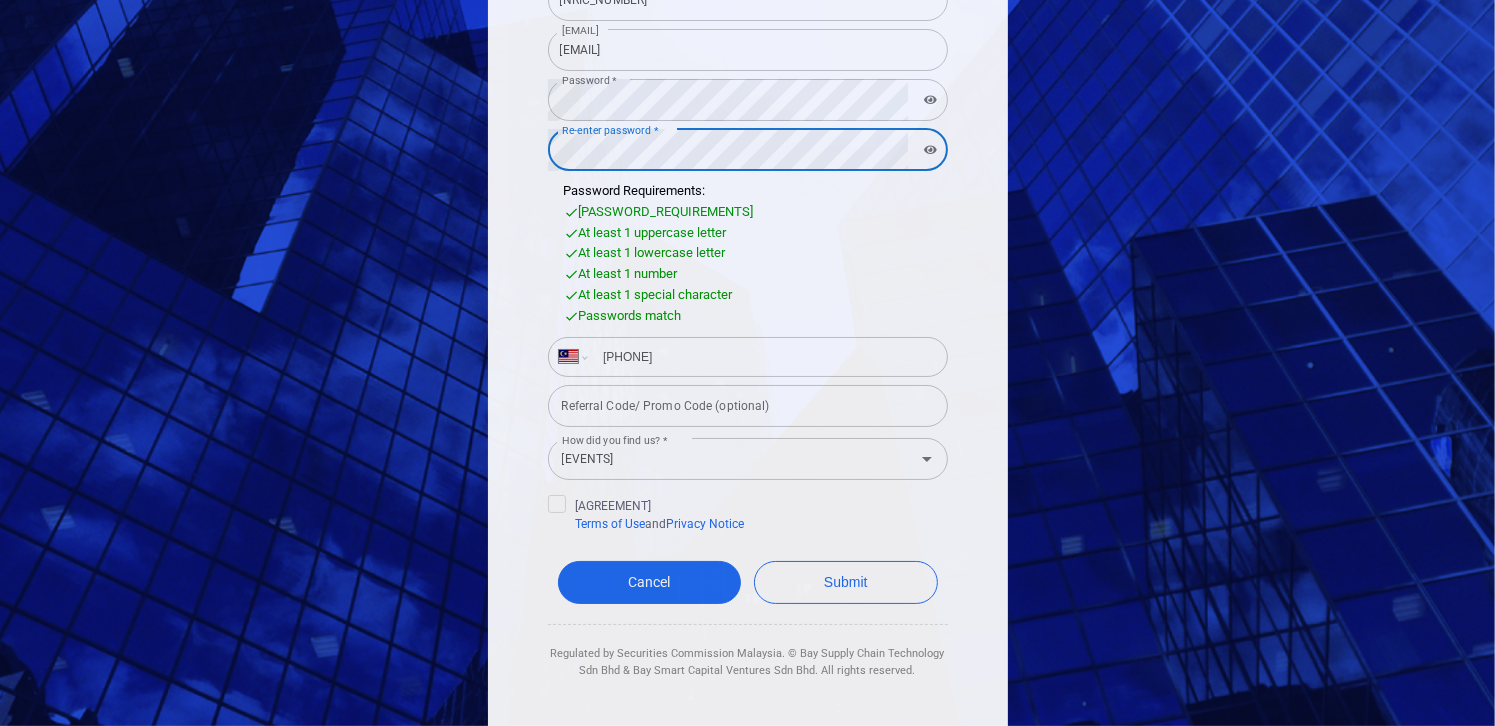 scroll, scrollTop: 381, scrollLeft: 0, axis: vertical 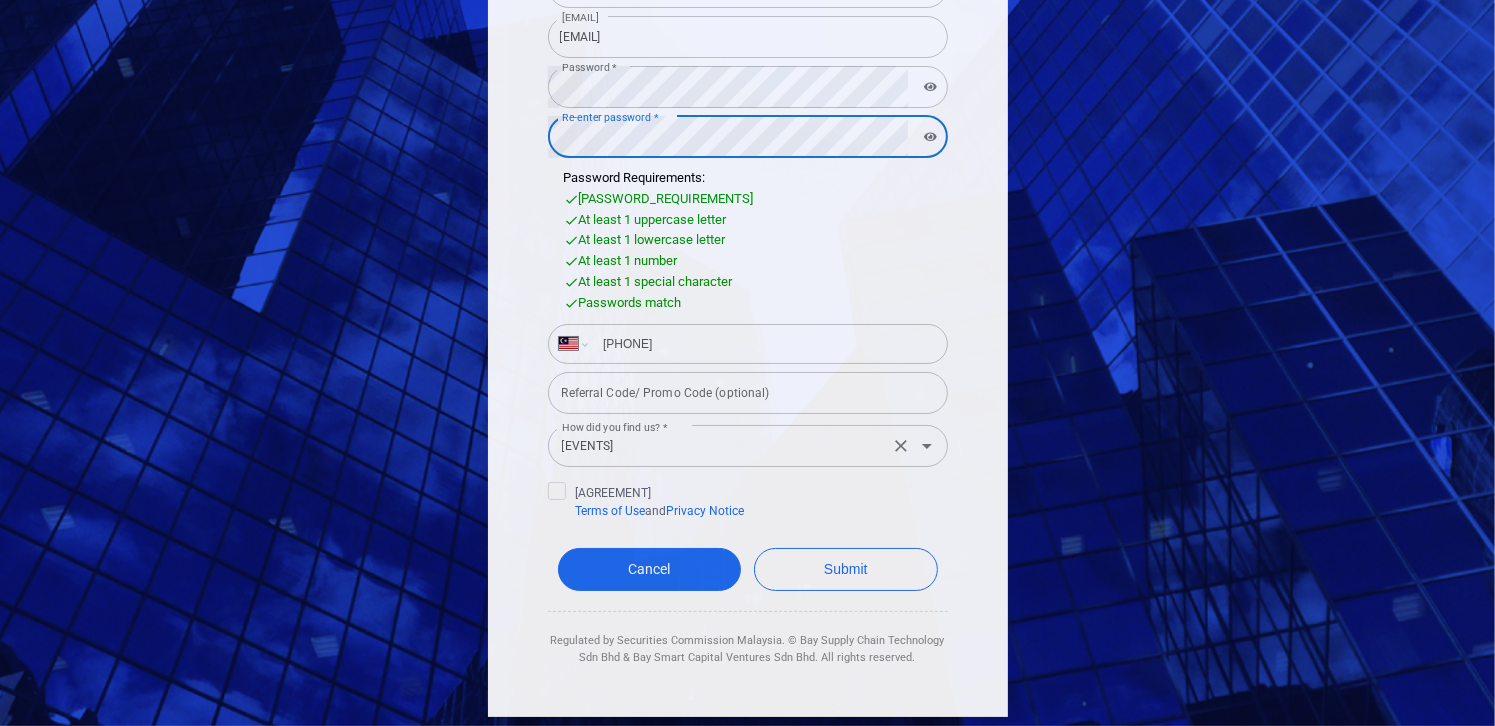 click on "[EVENTS]" at bounding box center (718, 445) 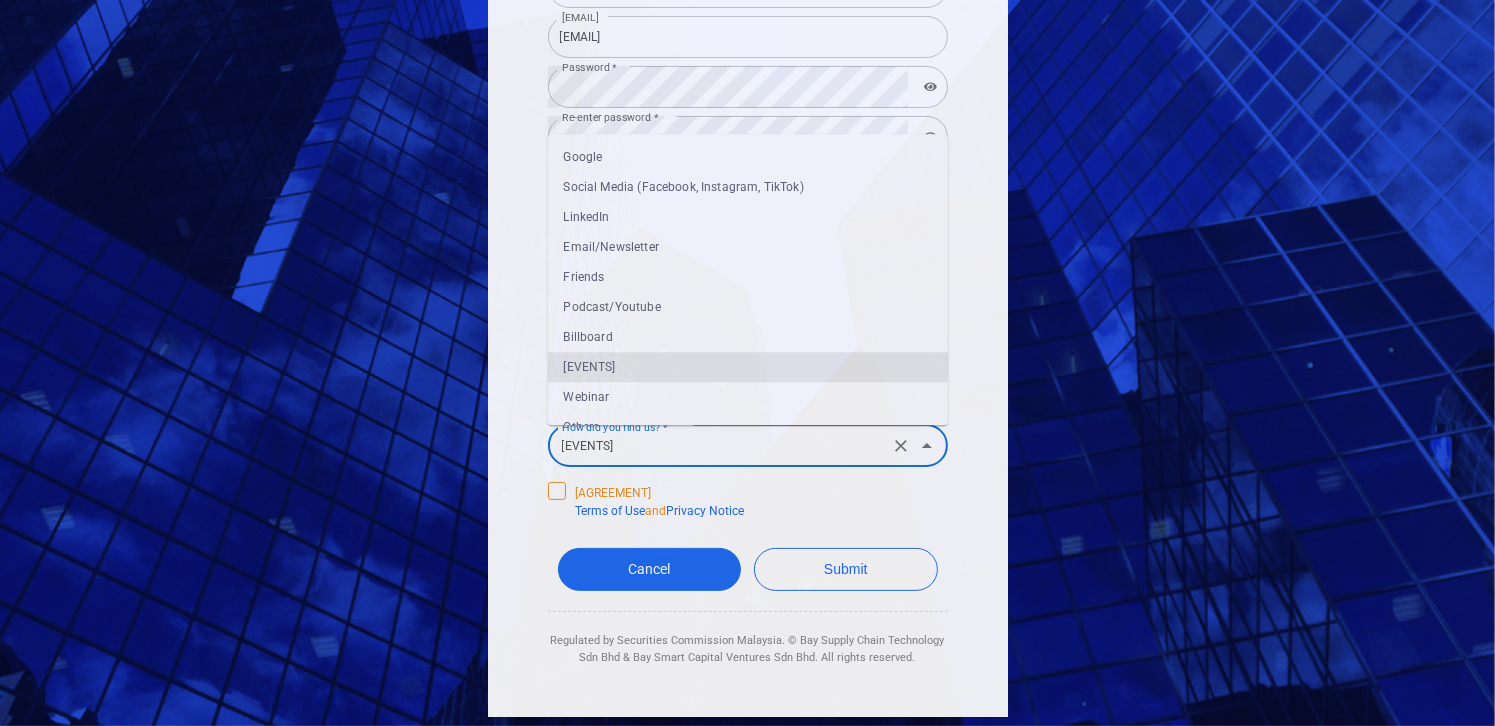 click on "By signing up, I agree with CapBay P2P Financing
Terms of Use  and
Privacy Notice" at bounding box center [646, 501] 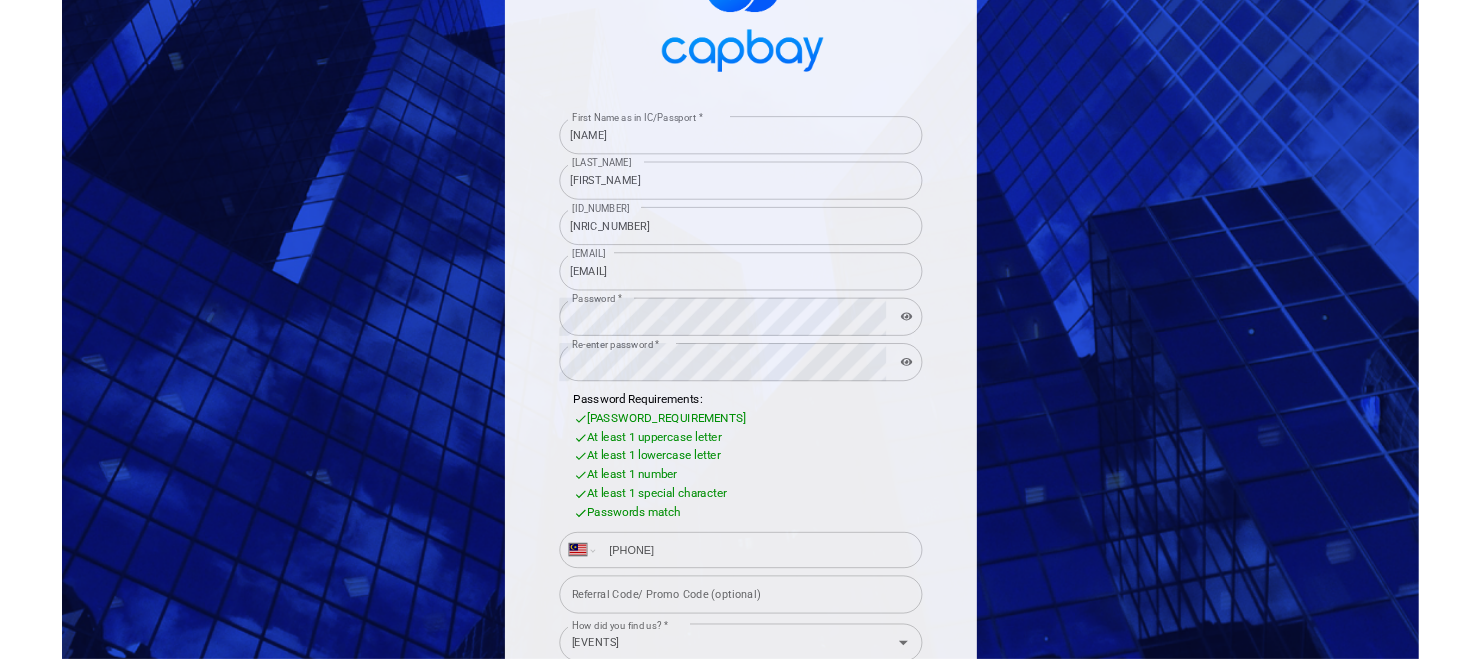scroll, scrollTop: 381, scrollLeft: 0, axis: vertical 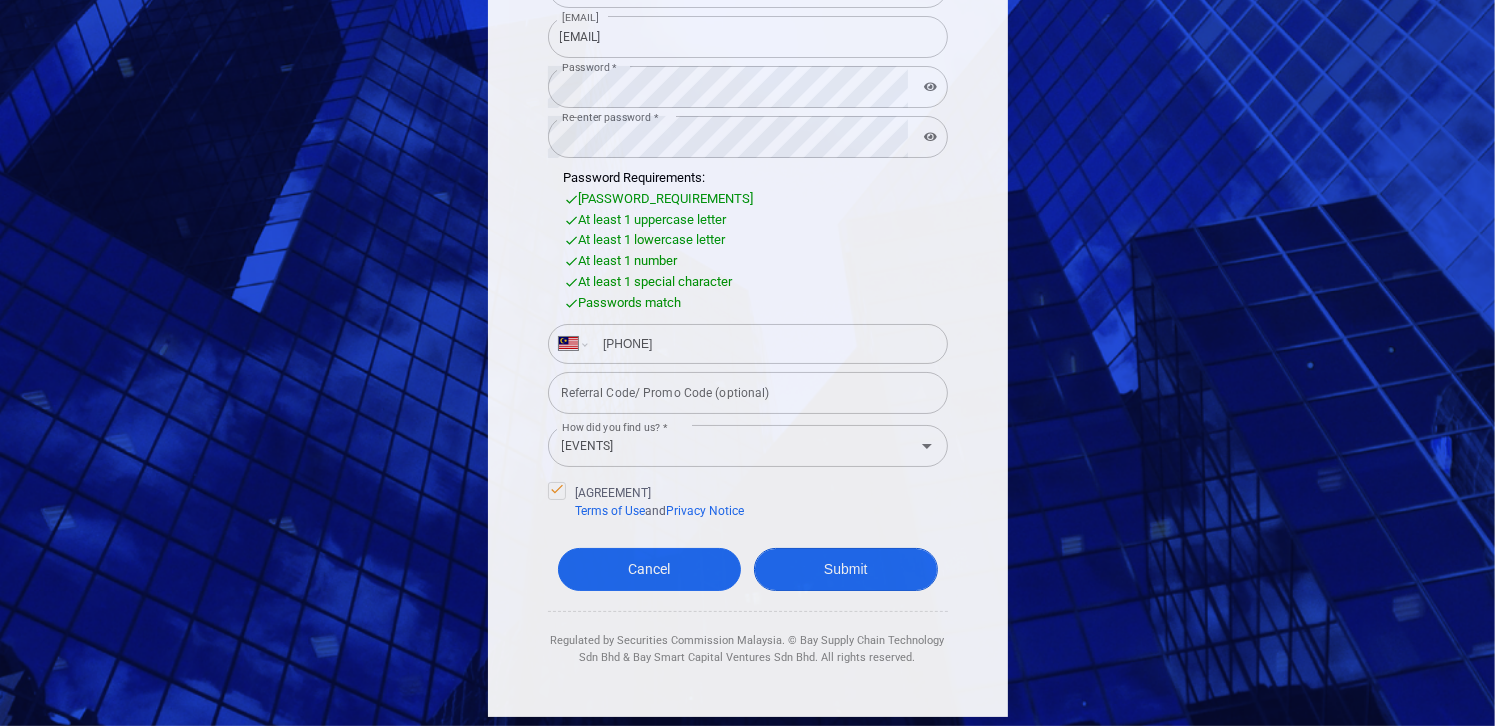 click on "Submit" at bounding box center [846, 569] 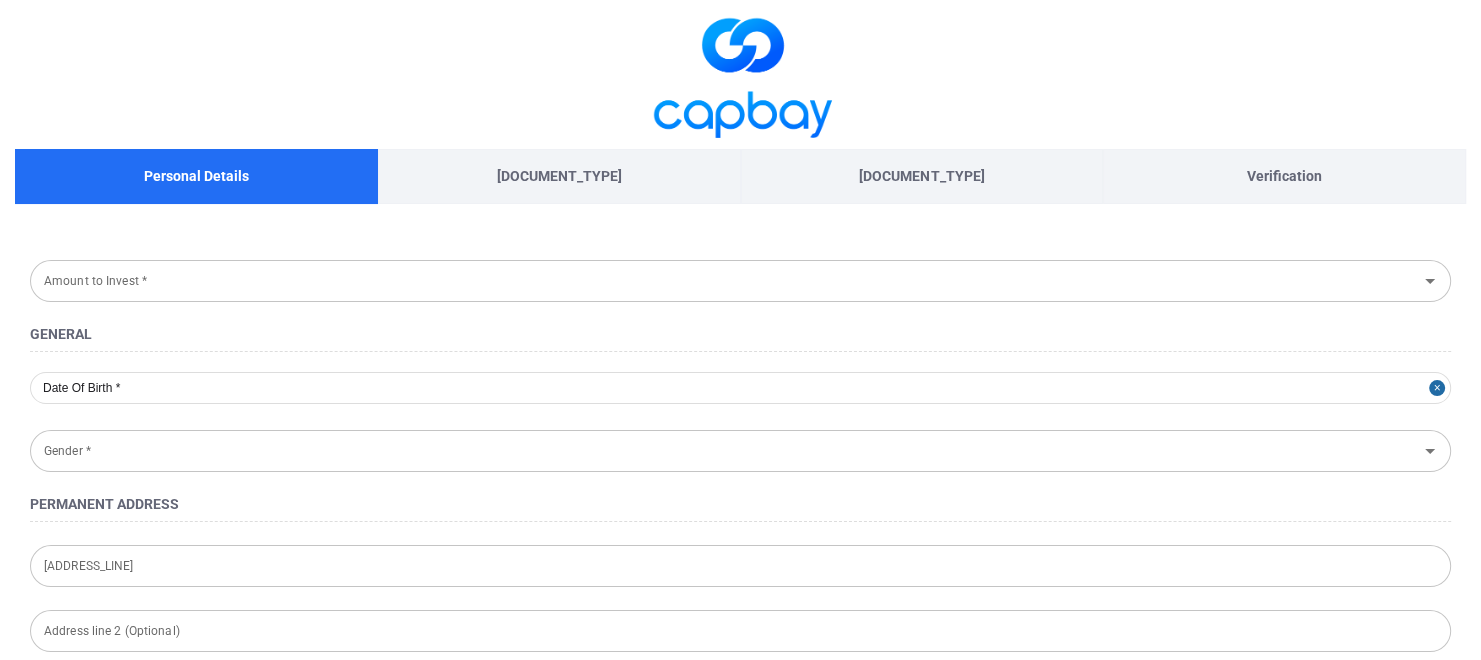 type on "[DATE]" 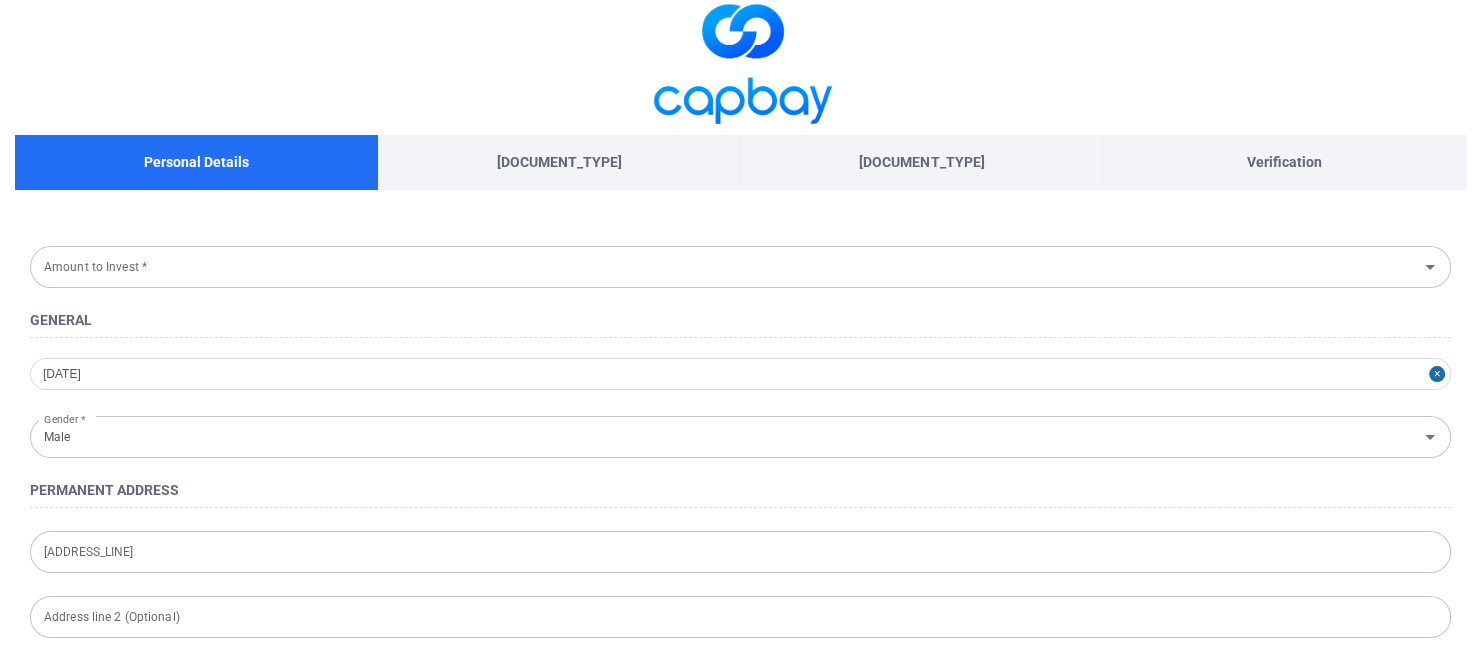 scroll, scrollTop: 0, scrollLeft: 0, axis: both 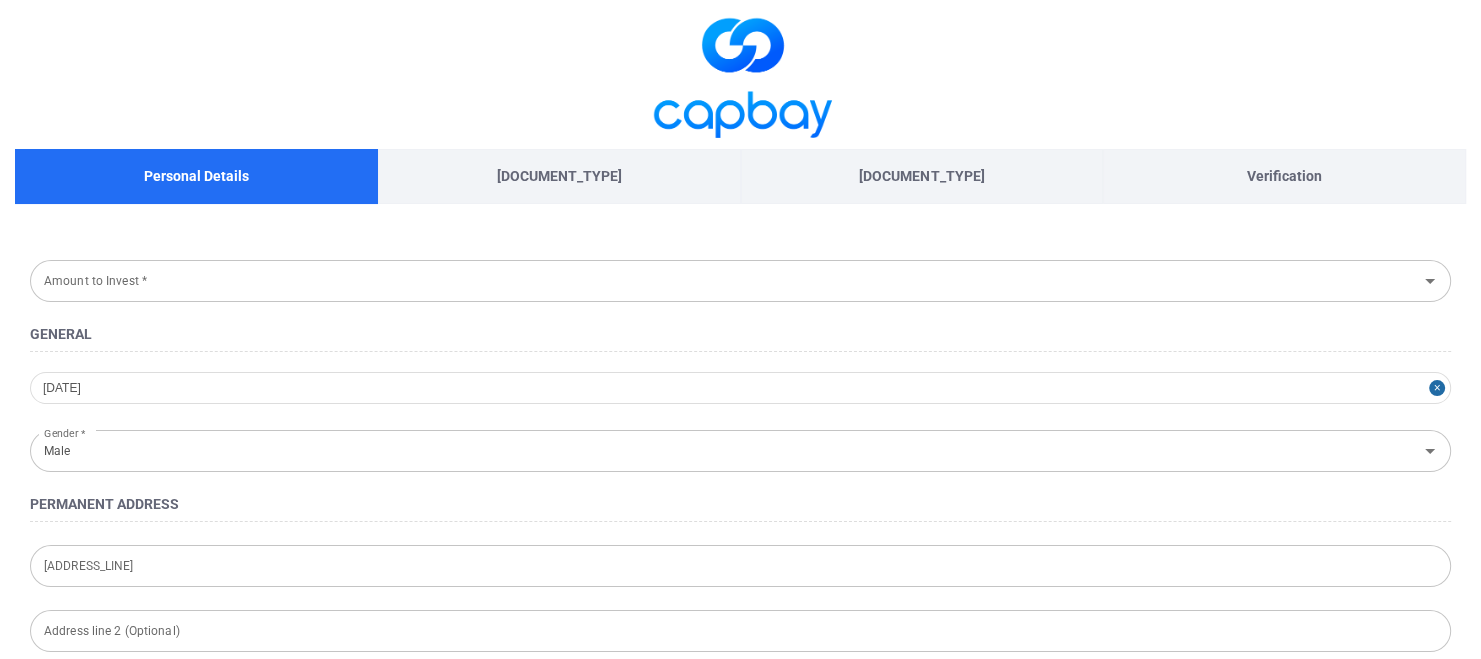 click on "[DOCUMENT_TYPE]" at bounding box center [559, 176] 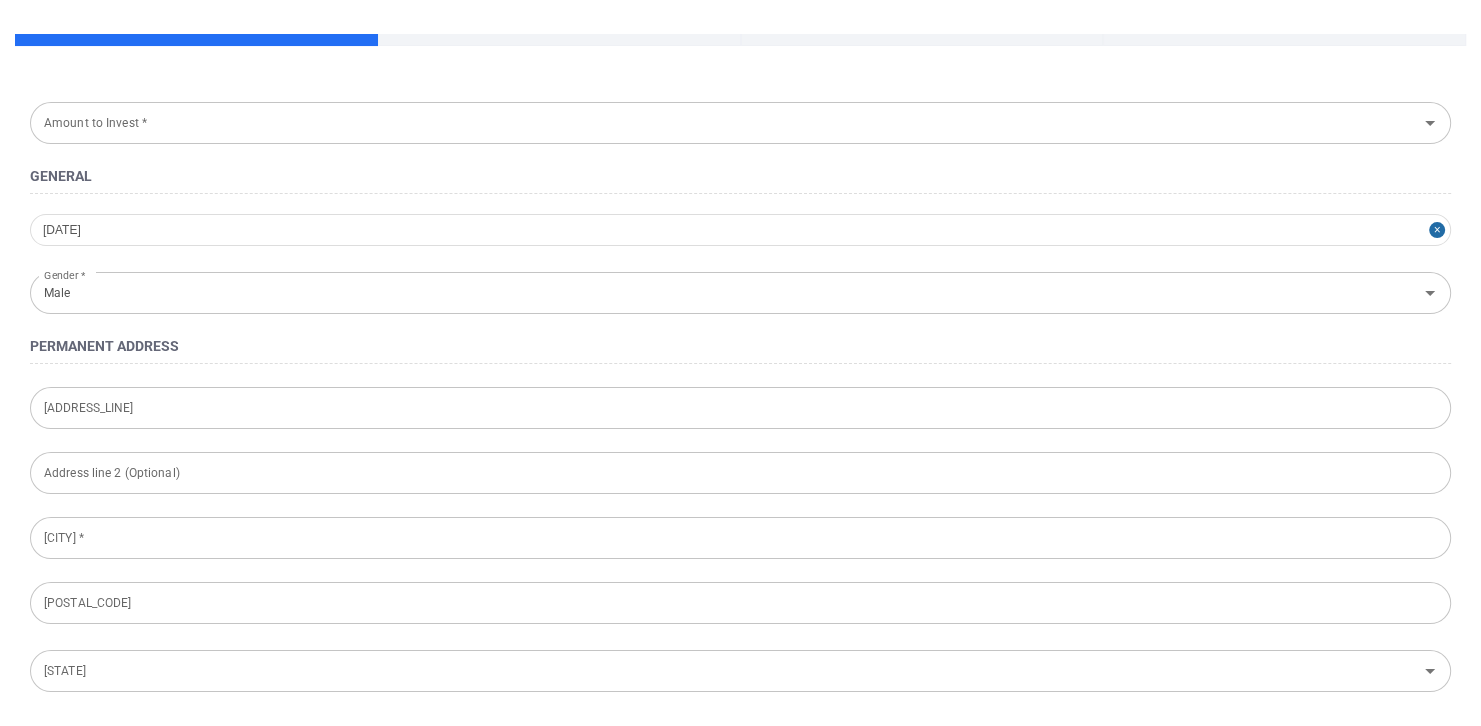 scroll, scrollTop: 200, scrollLeft: 0, axis: vertical 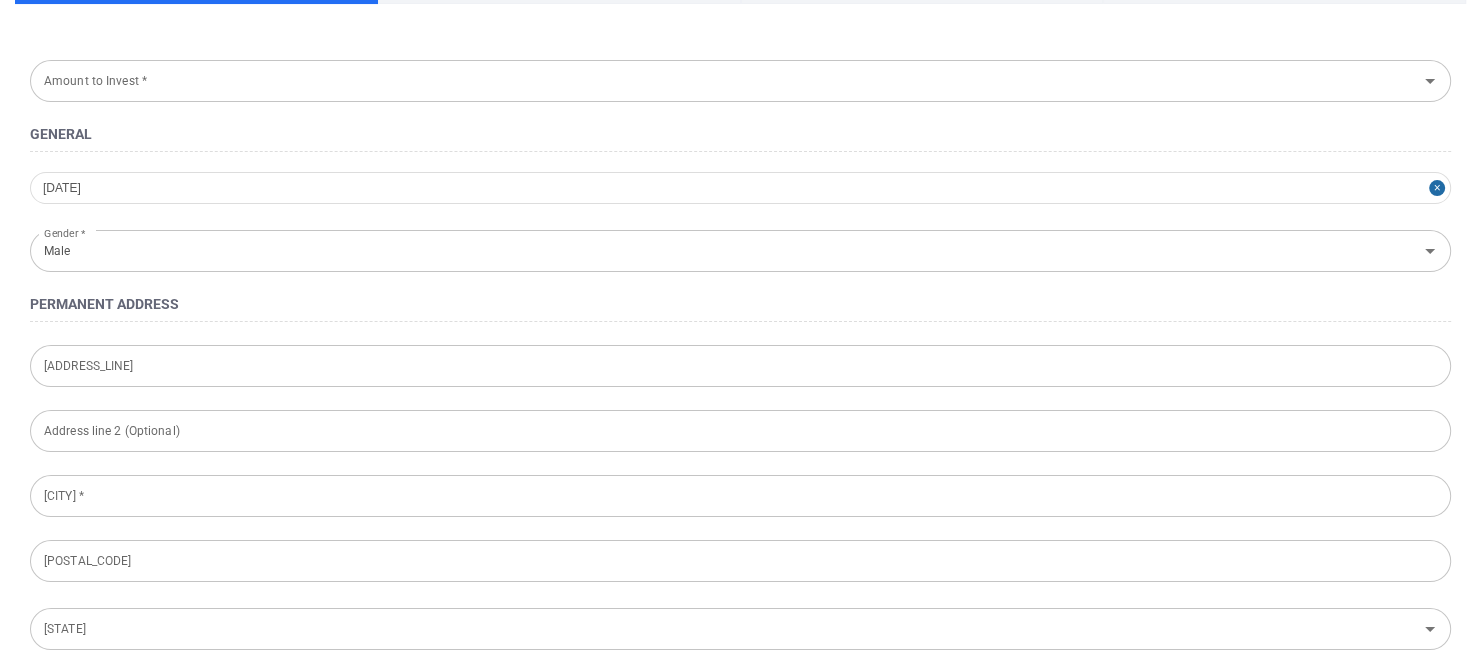 click on "[ADDRESS_LINE]" at bounding box center [740, 366] 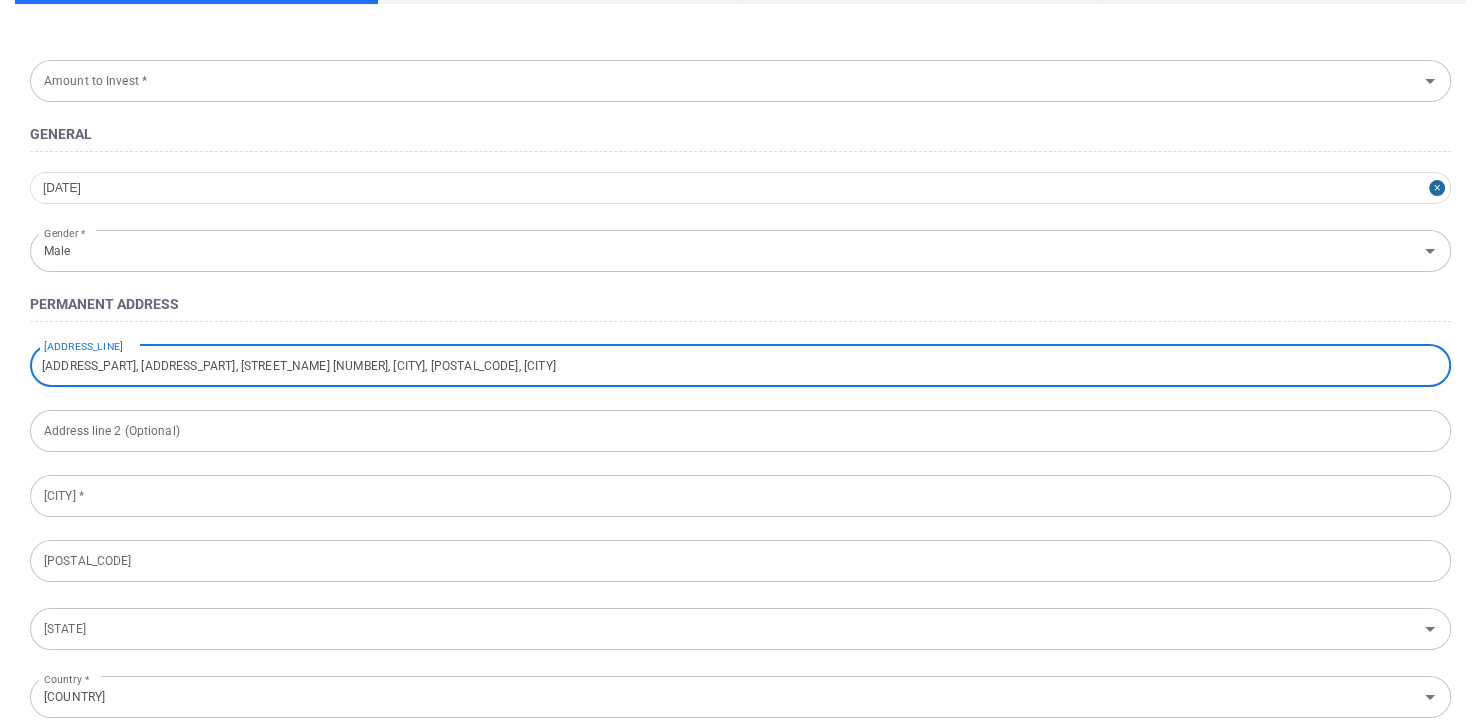 click on "[POSTAL_CODE]" at bounding box center (740, 561) 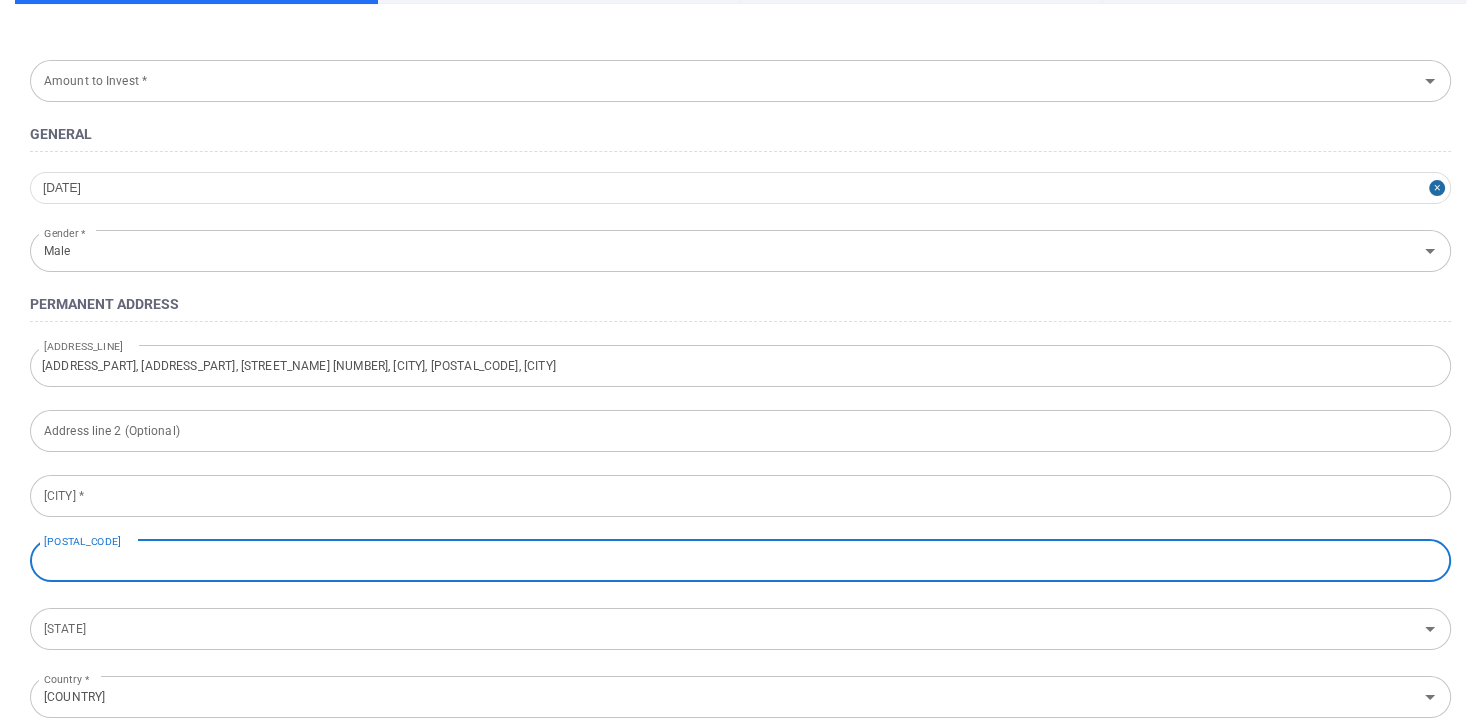 click on "[ADDRESS_PART], [ADDRESS_PART], [STREET_NAME] [NUMBER], [CITY], [POSTAL_CODE], [CITY]" at bounding box center (740, 366) 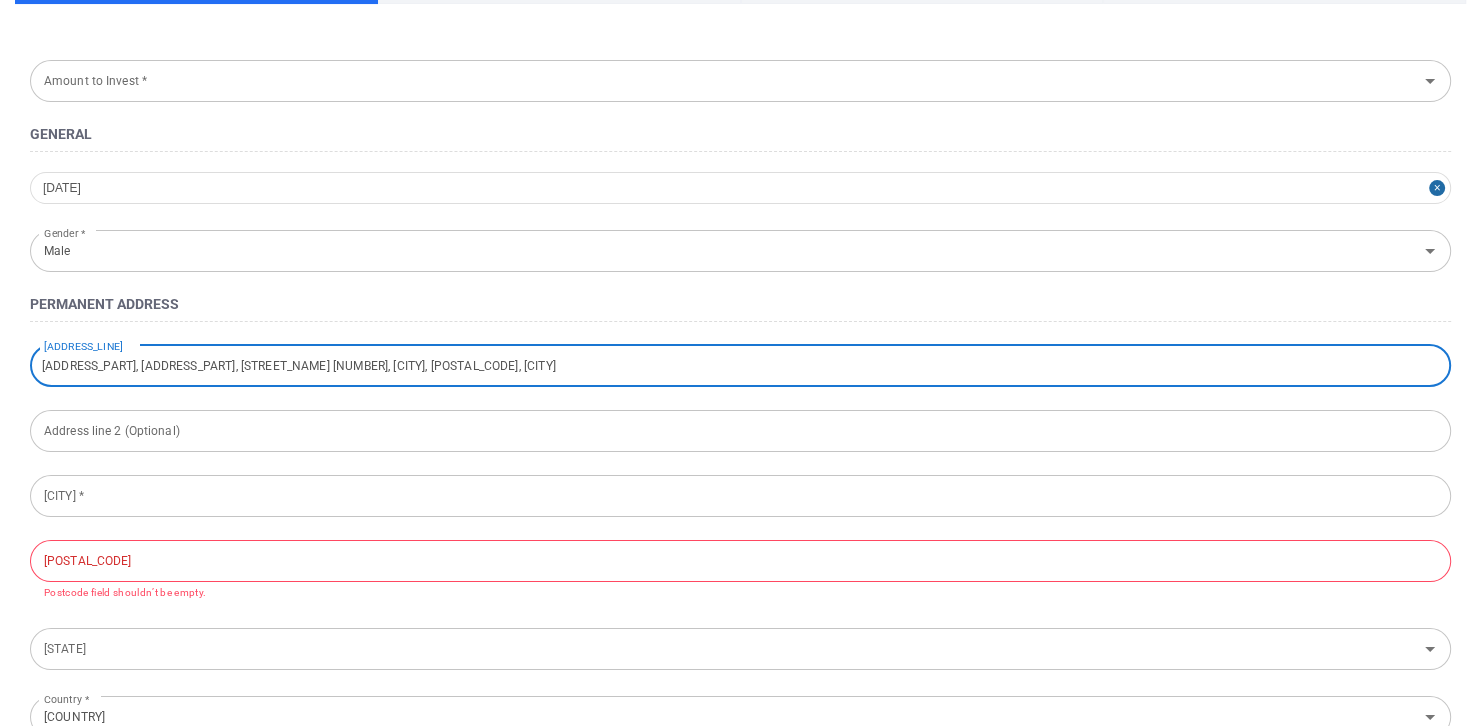 drag, startPoint x: 501, startPoint y: 360, endPoint x: 479, endPoint y: 369, distance: 23.769728 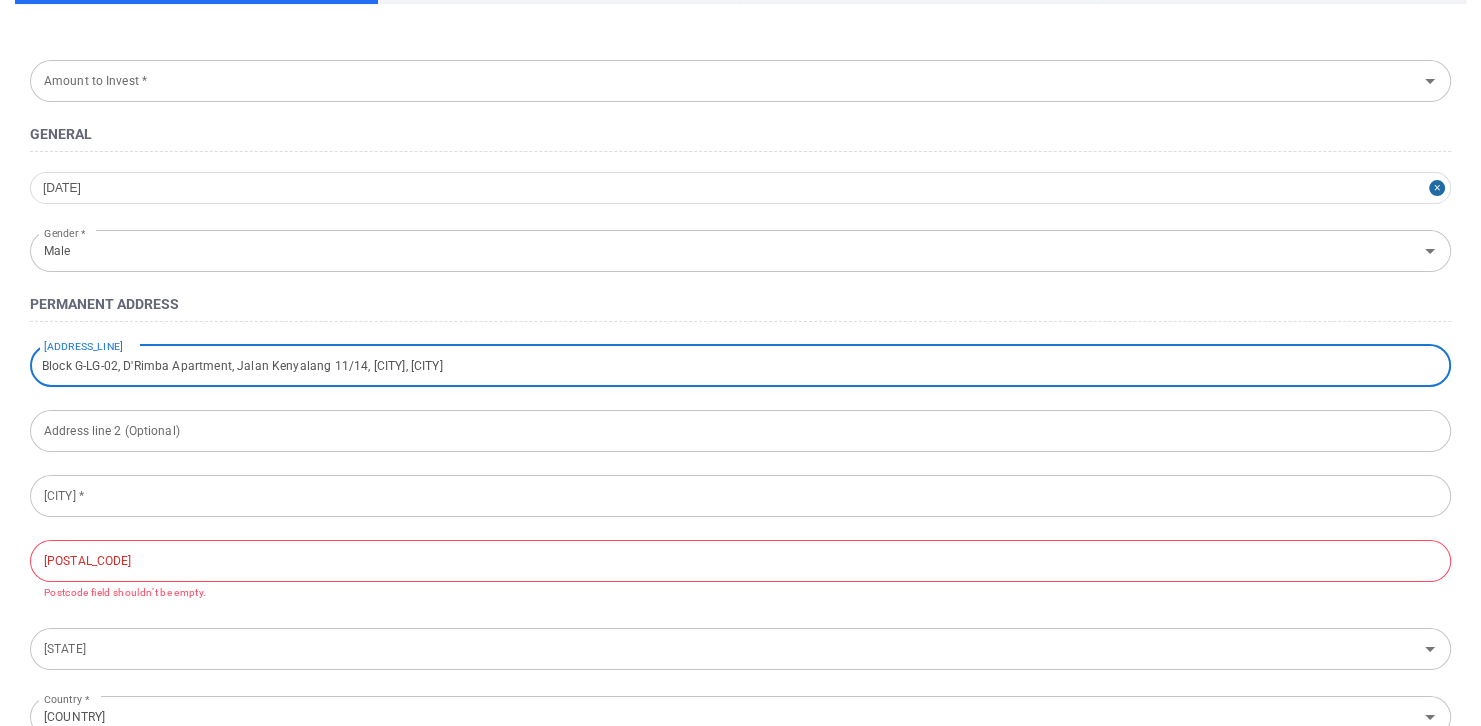 type on "Block G-LG-02, D'Rimba Apartment, Jalan Kenyalang 11/14, [CITY], [CITY]" 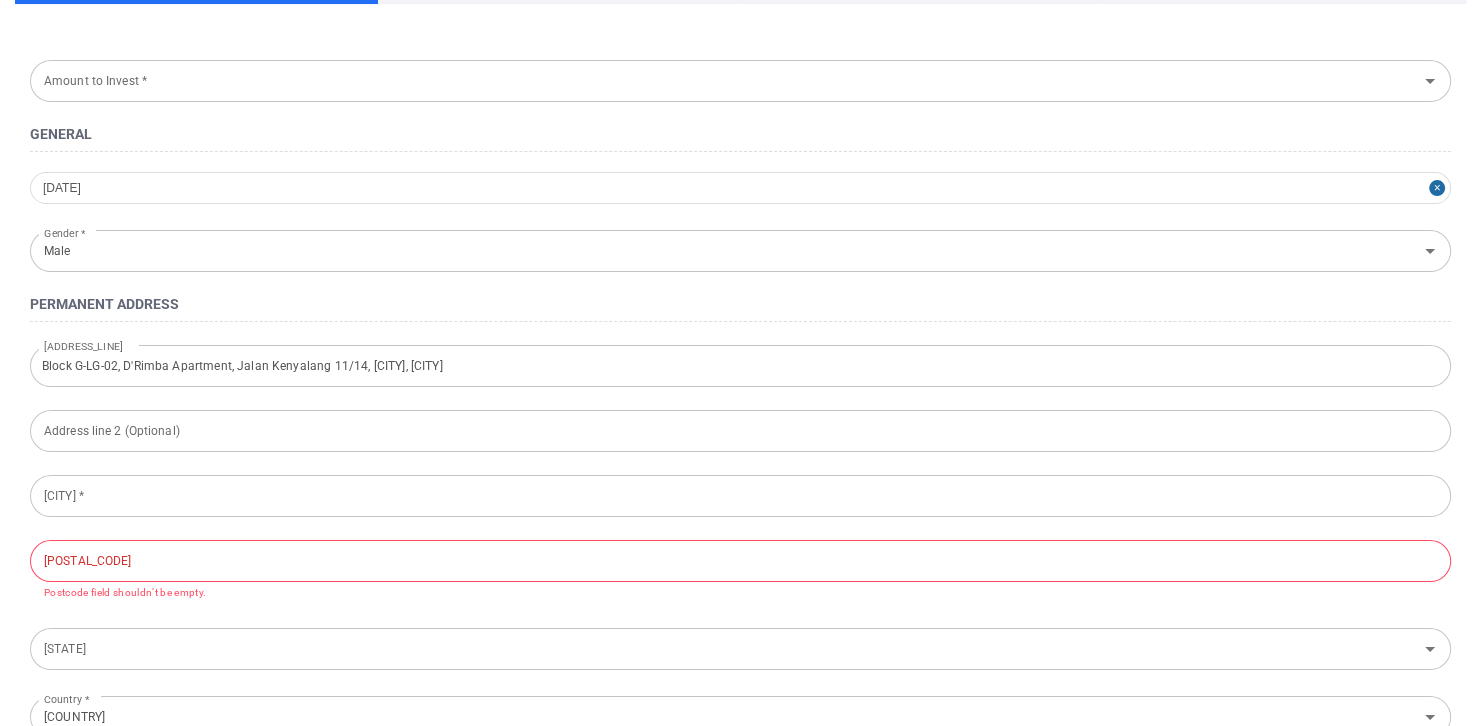click on "Amount to Invest * Amount to Invest * General 1999-09-01 Gender * Male Gender * Permanent Address Address line 1 * Block G-LG-02, D'Rimba Apartment, Jalan Kenyalang 11/14, [CITY], [CITY] Address line 1 * Address line 2 (Optional) Address line 2 (Optional) City * City * Postcode * Postcode * Postcode field shouldn’t be empty. State * State * Country * Malaysia Country * Tick if your residential address is the same as above Residential Address Address line 1 * Address line 1 * Address line 2 (Optional) Address line 2 (Optional) City * City * Postcode * Postcode * State * State * Country * Malaysia Country * Citizenship Nationality * Malaysian Nationality * Identification Type * Government Issued ID Identification Type * NRIC/ Passport Number * [NRIC_NUMBER] NRIC/ Passport Number * Next" at bounding box center [740, 827] 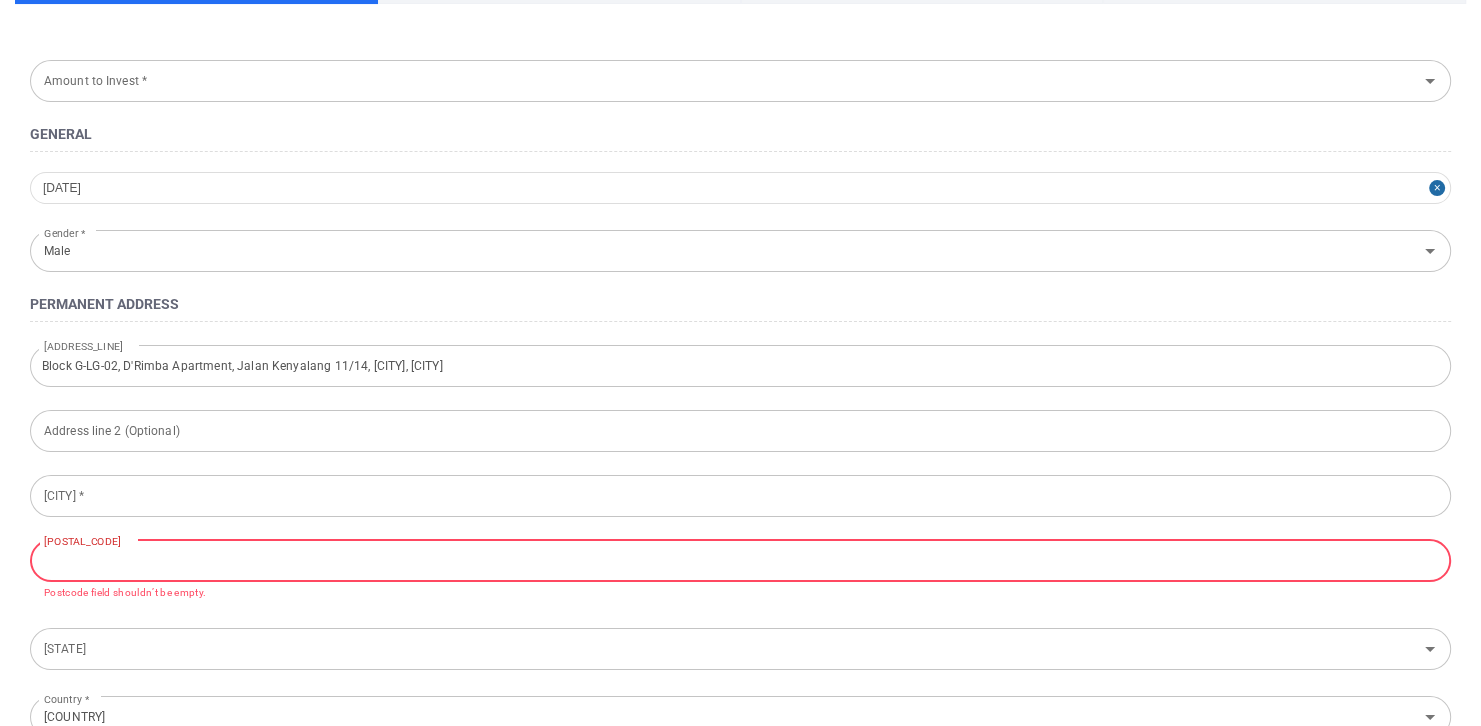 click on "[POSTAL_CODE]" at bounding box center (740, 561) 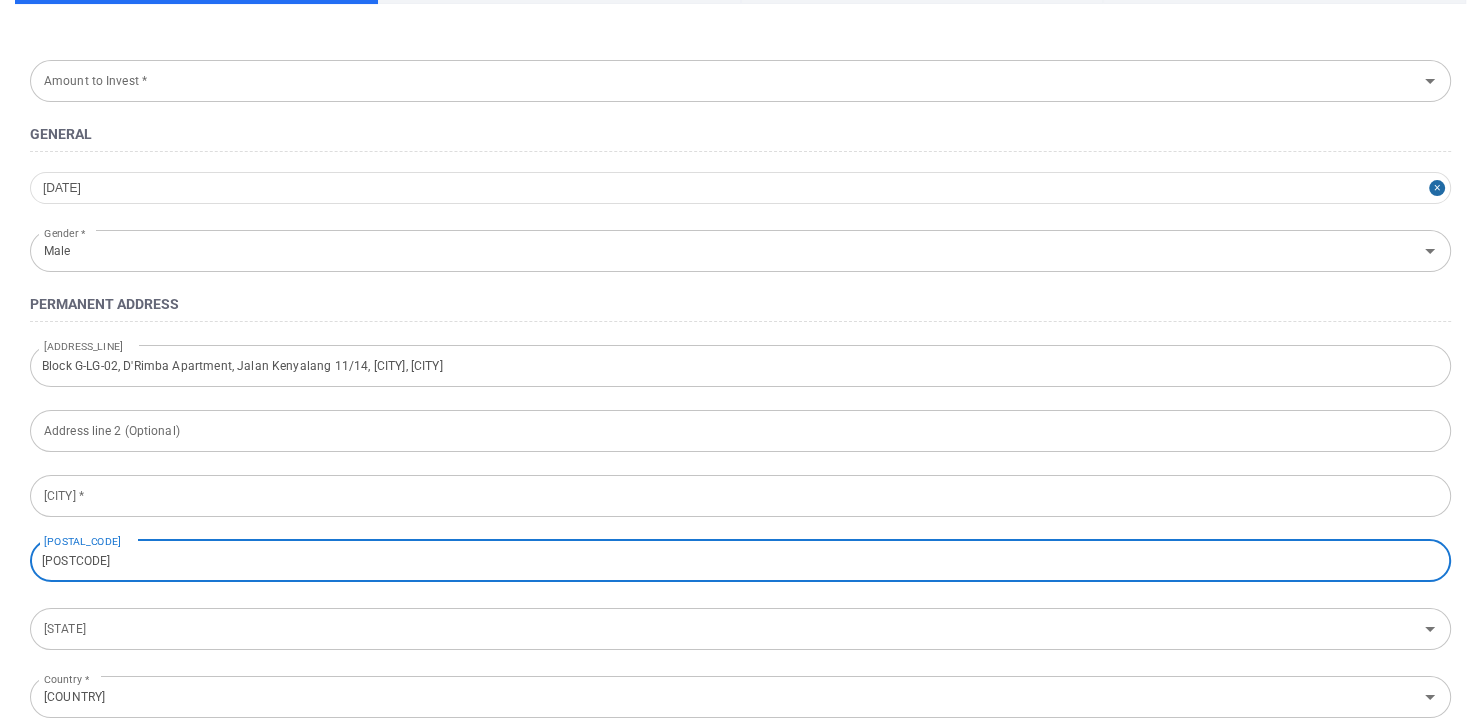 type on "[POSTCODE]" 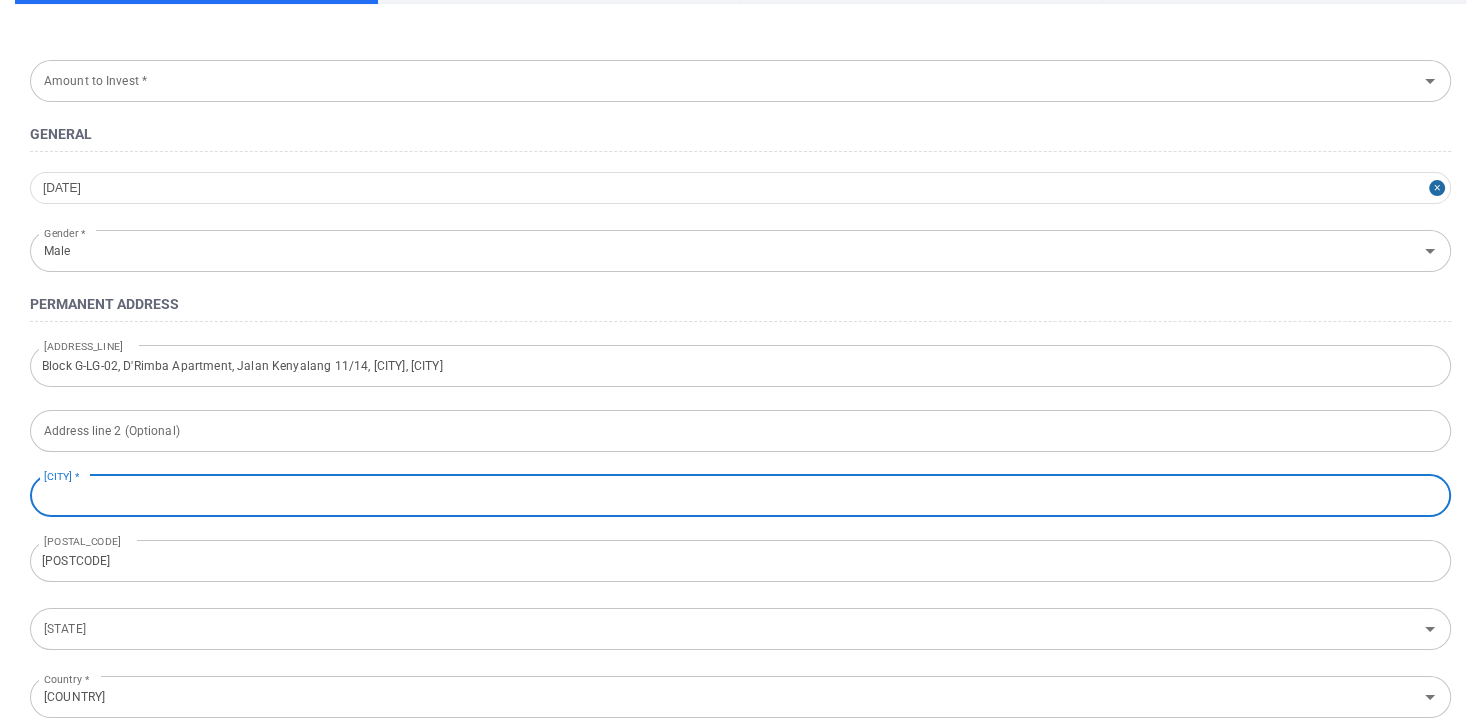 click on "[CITY] *" at bounding box center (740, 496) 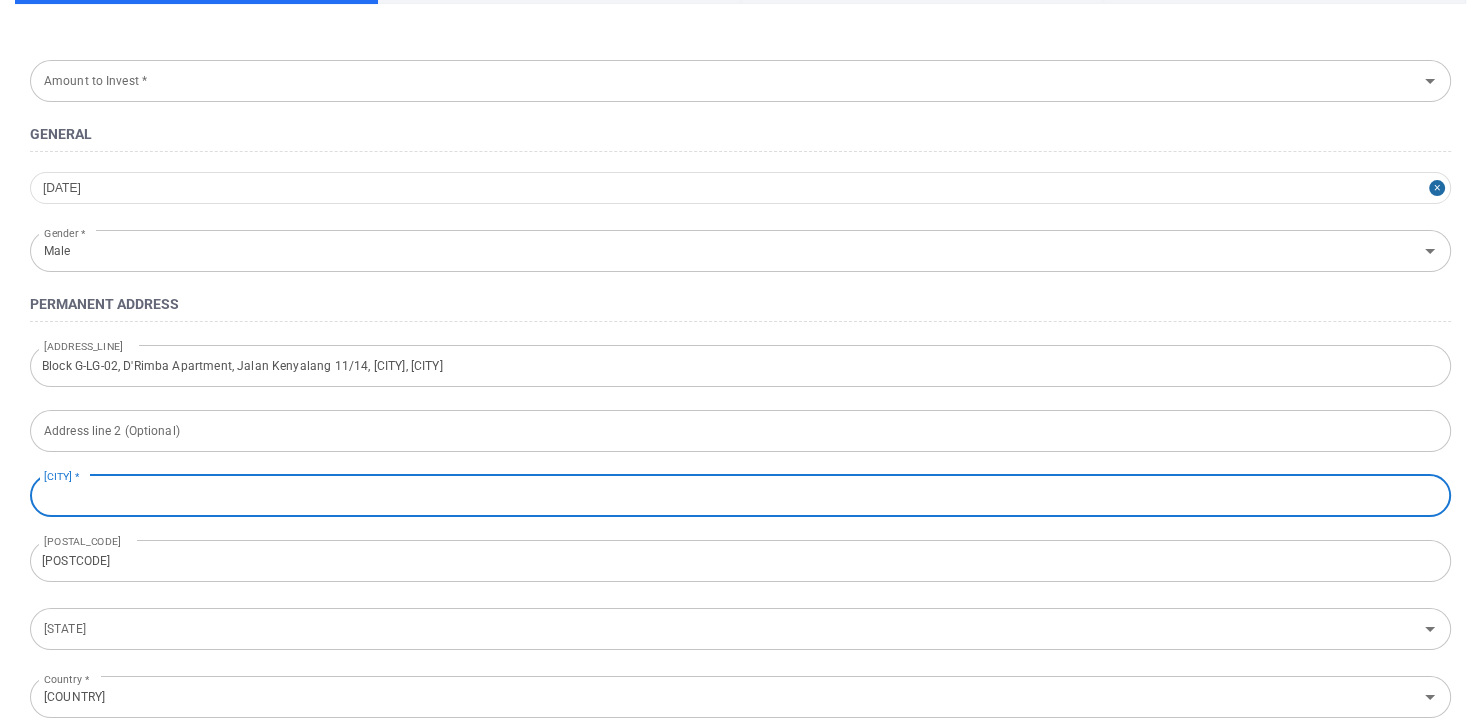 type on "[CITY]" 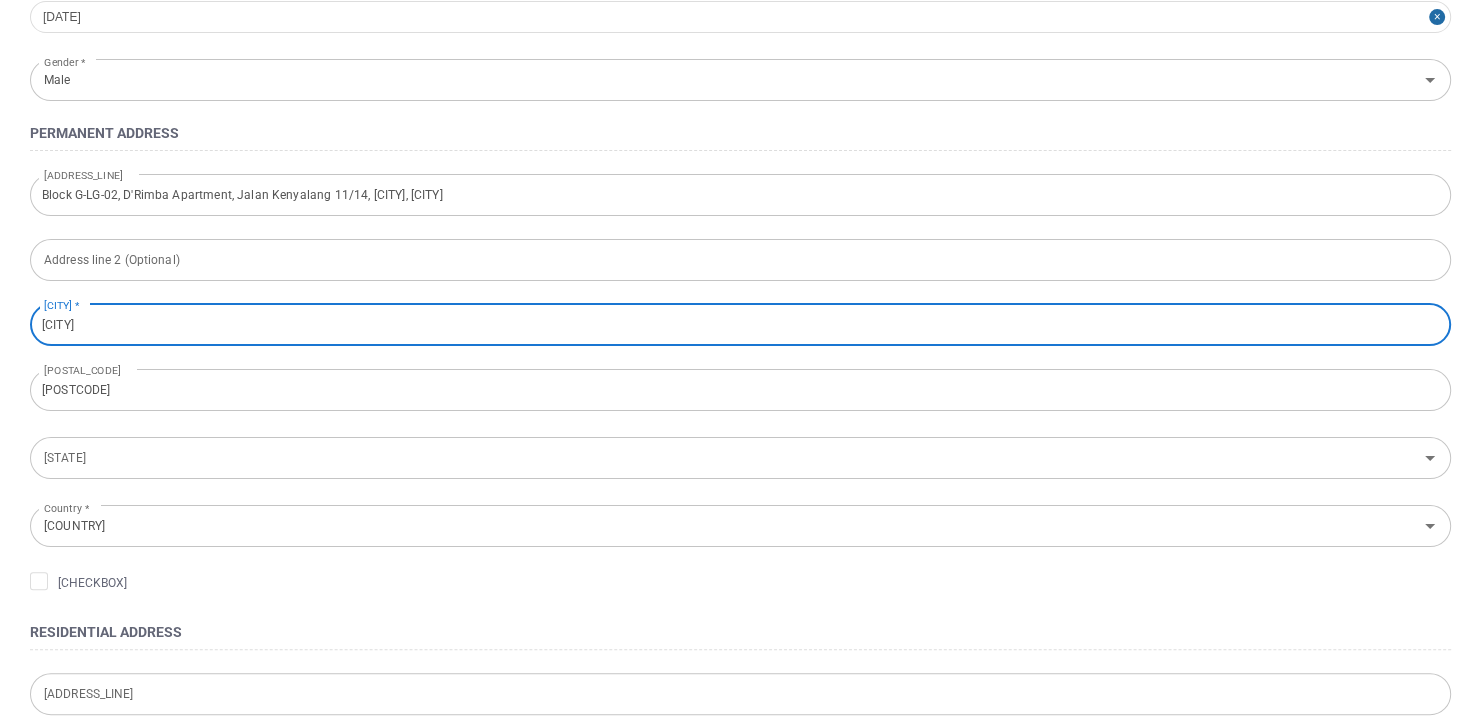 scroll, scrollTop: 400, scrollLeft: 0, axis: vertical 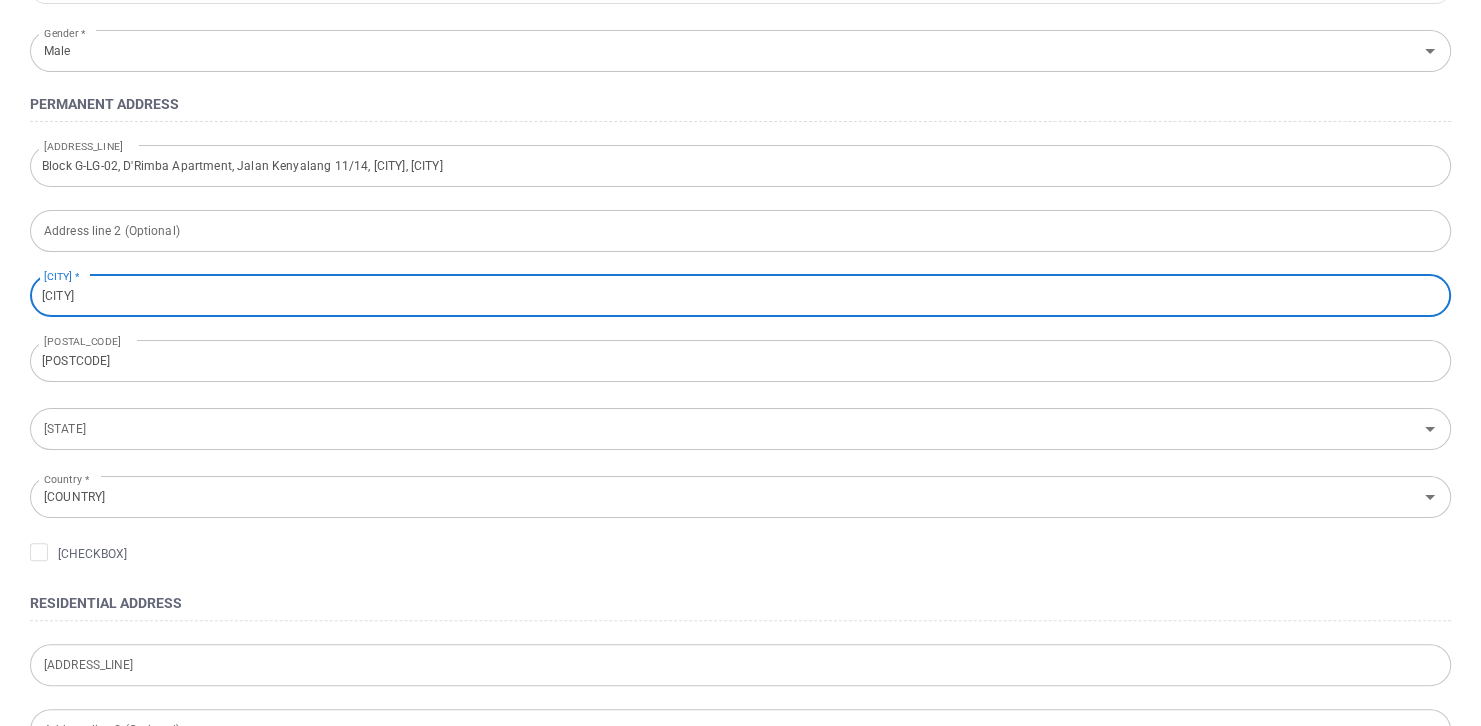 click on "State * State *" at bounding box center [740, 427] 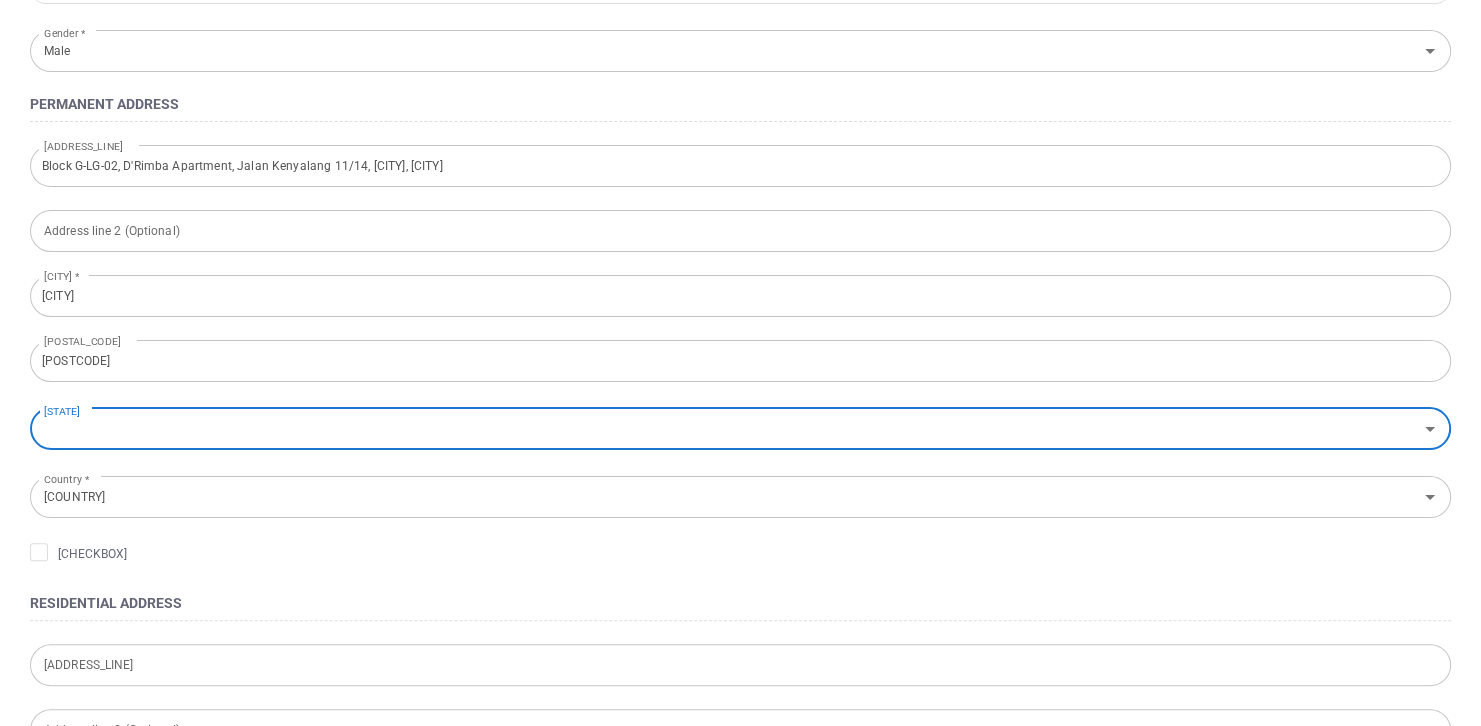 click on "[STATE]" at bounding box center (724, 428) 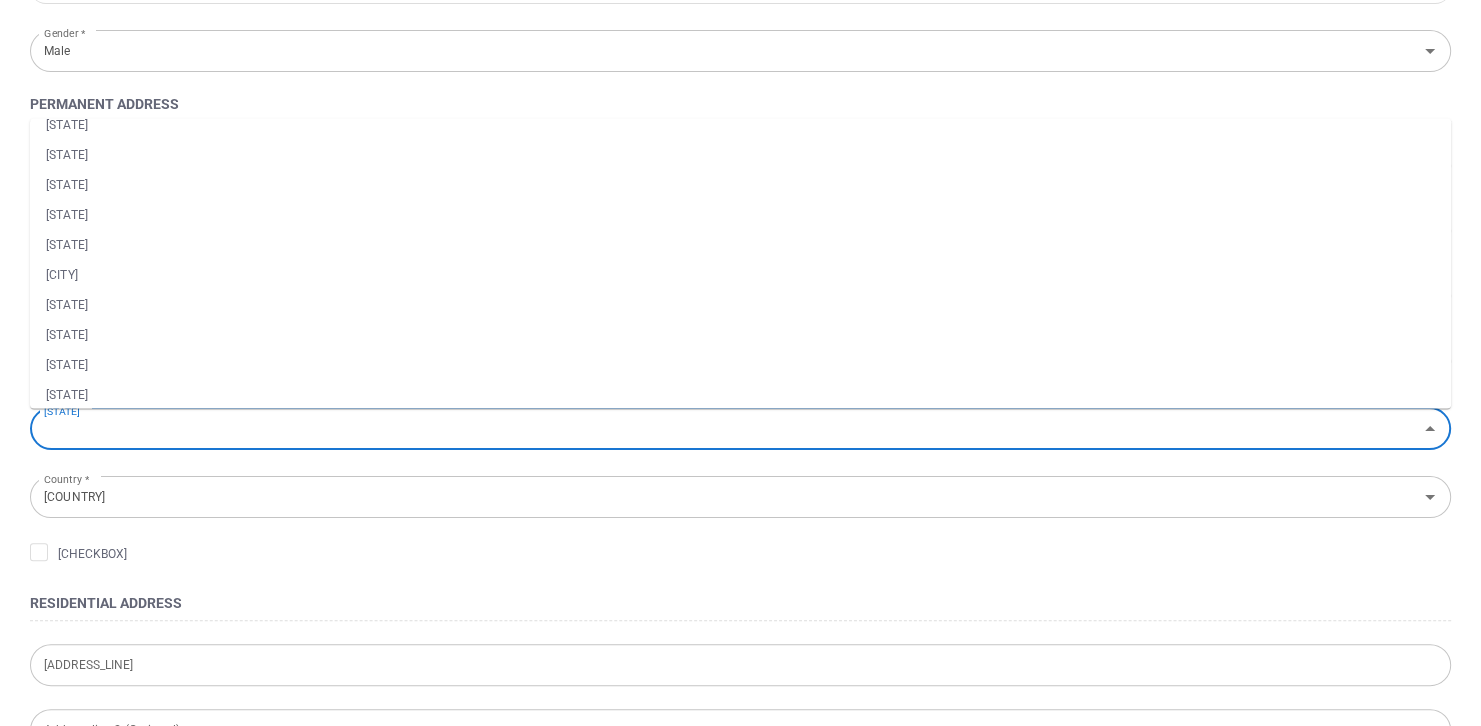 scroll, scrollTop: 200, scrollLeft: 0, axis: vertical 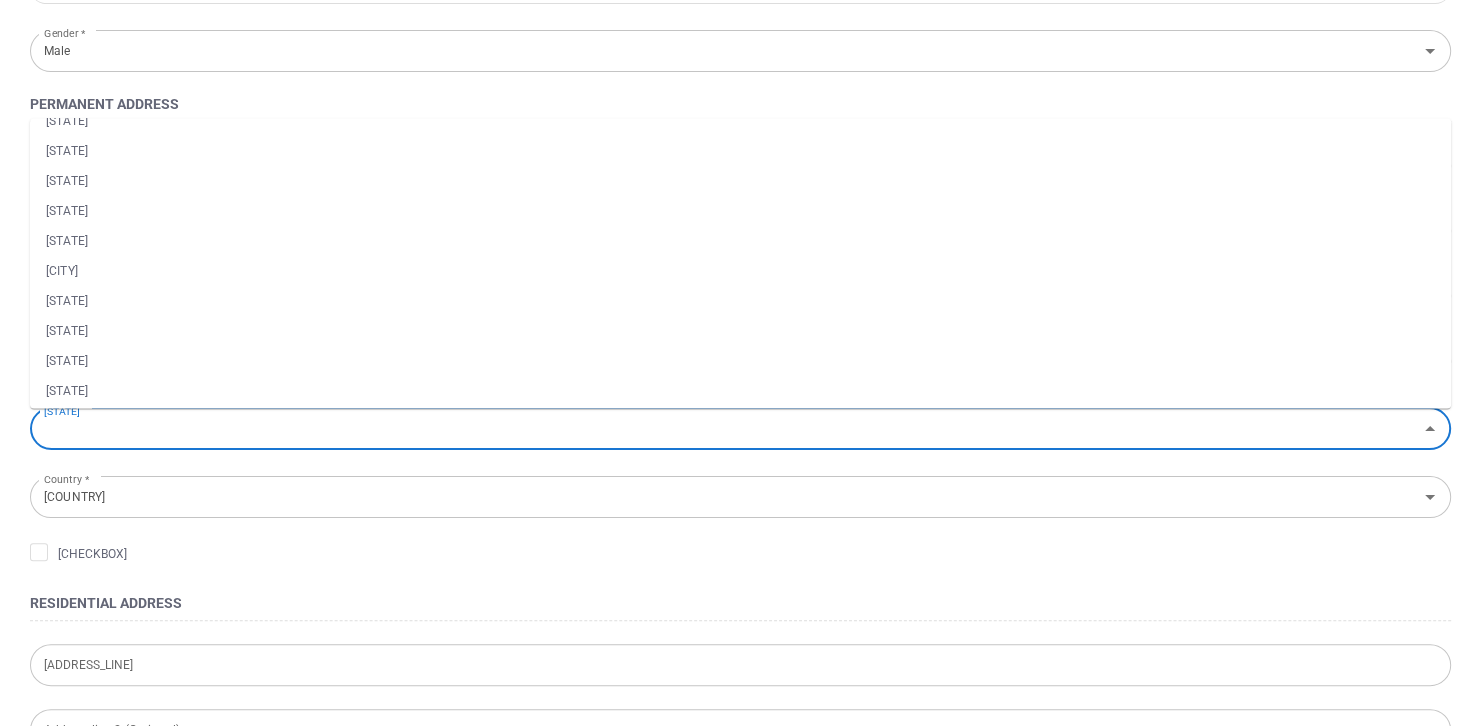 click on "[STATE]" at bounding box center (740, 361) 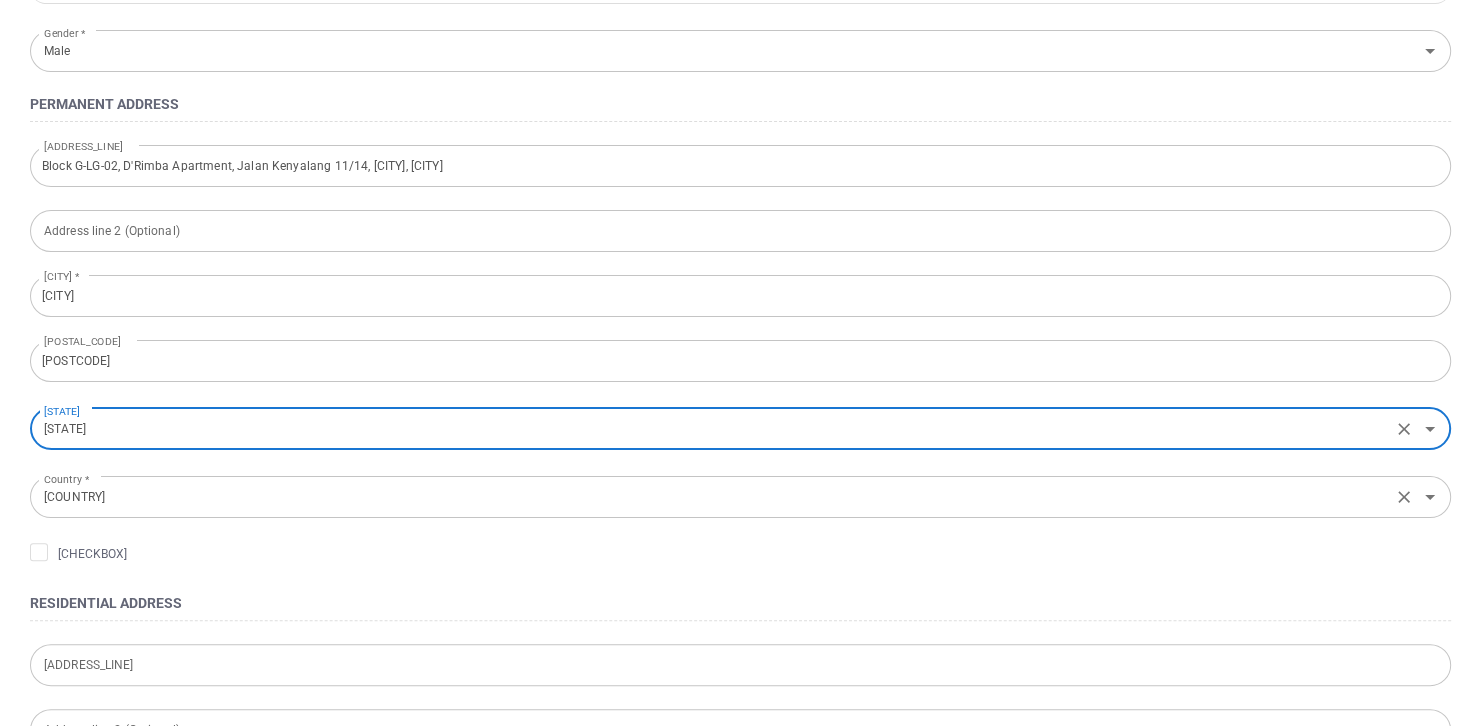 click on "[COUNTRY]" at bounding box center [711, 496] 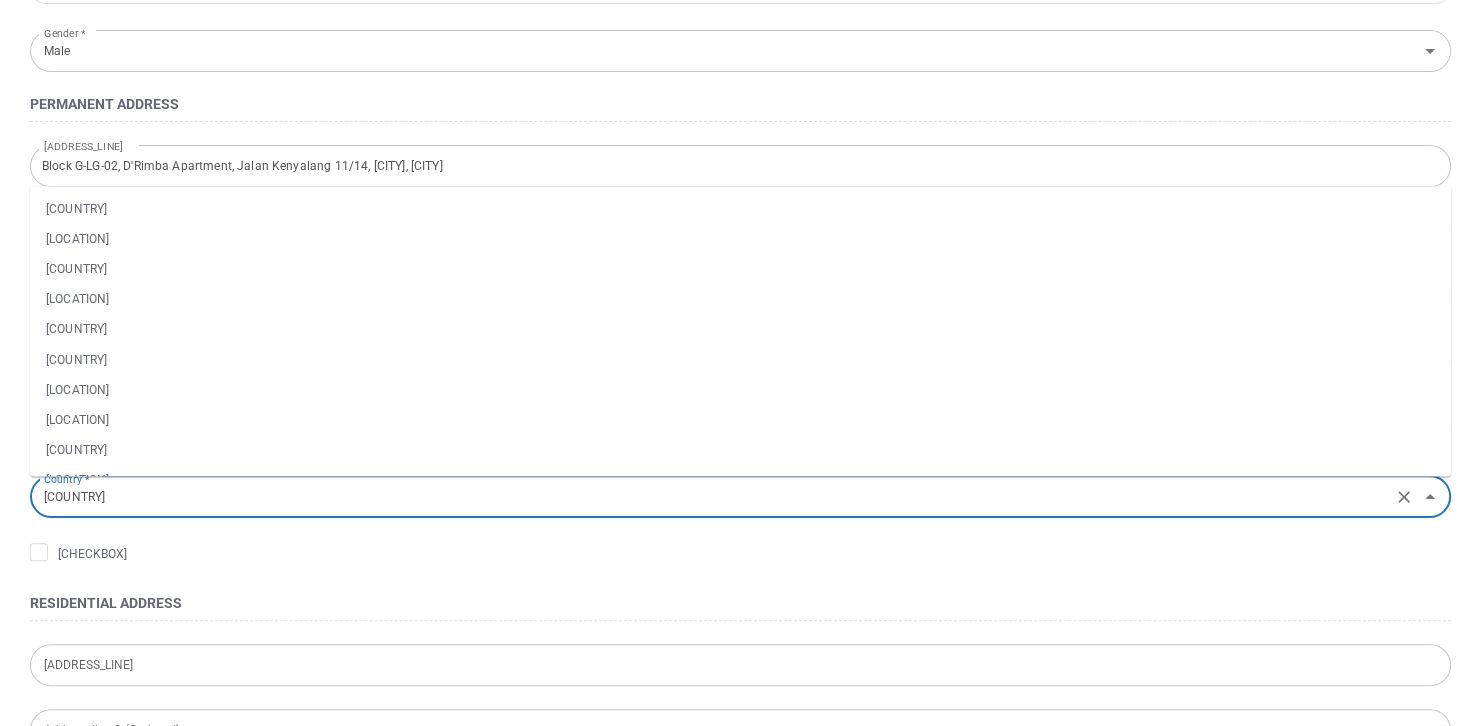 scroll, scrollTop: 3768, scrollLeft: 0, axis: vertical 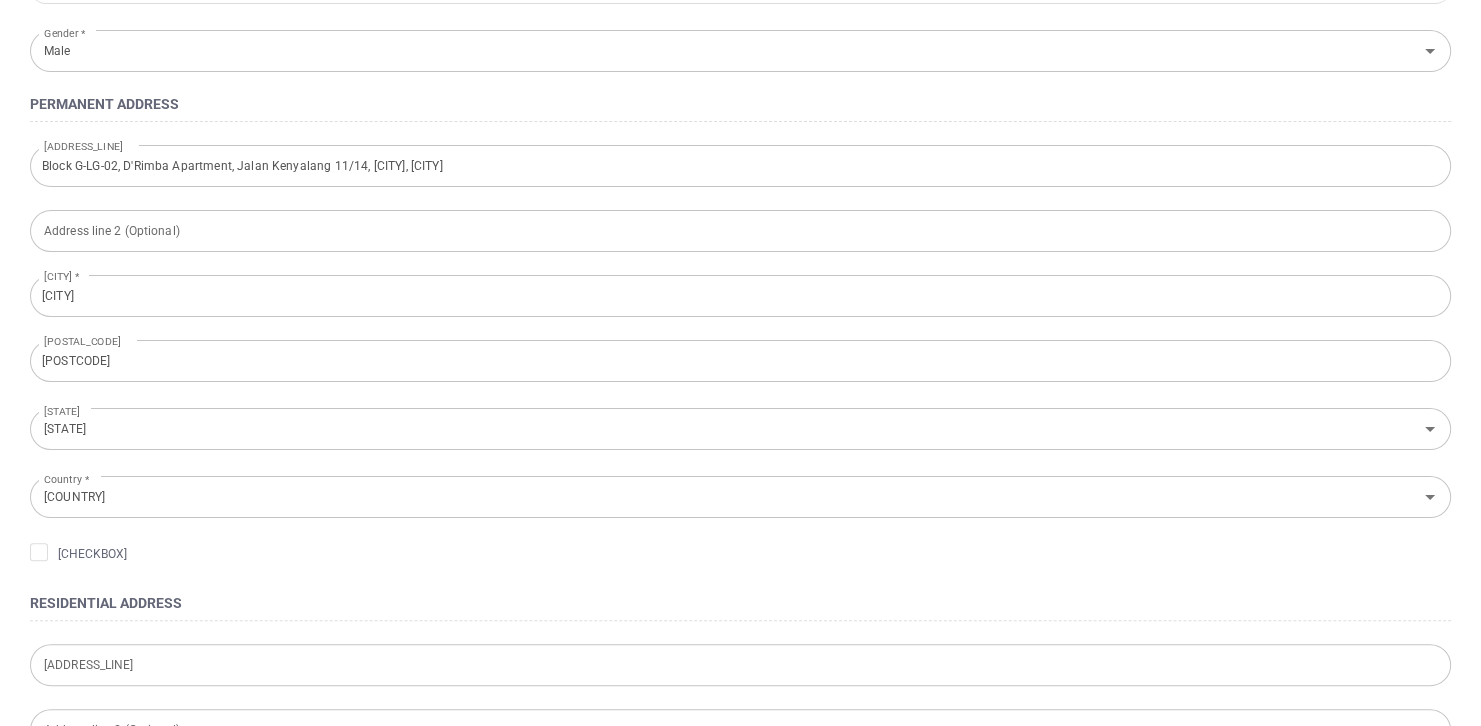 click on "Residential Address" at bounding box center [740, 603] 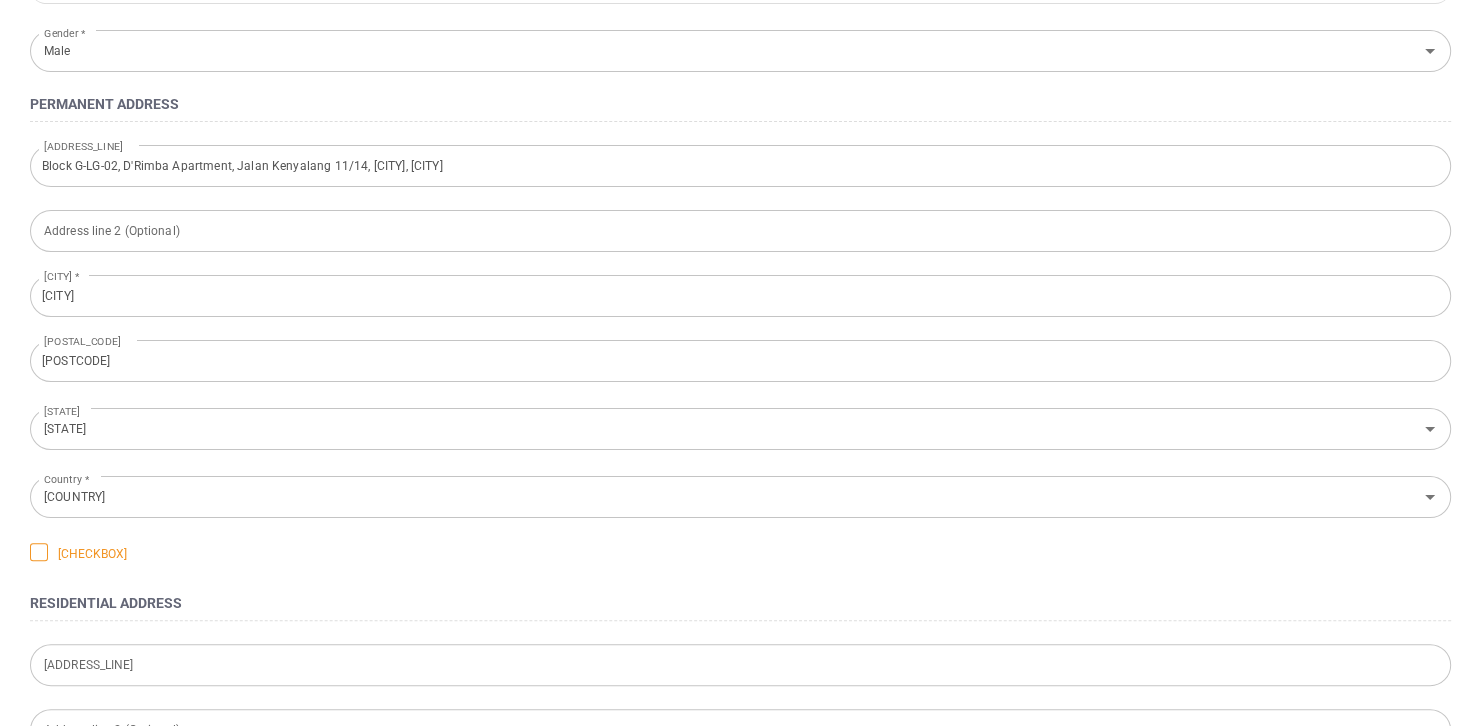 click on "[CHECKBOX]" at bounding box center (78, 553) 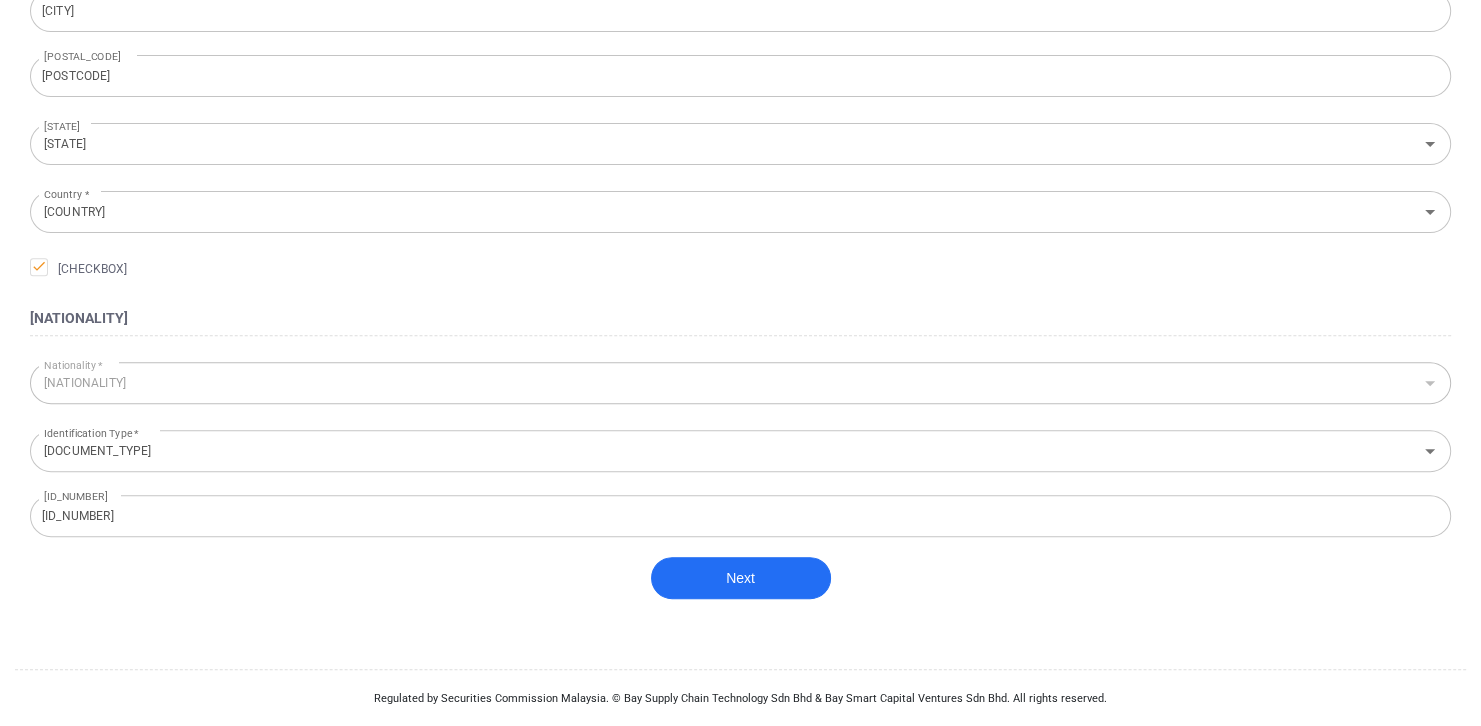 scroll, scrollTop: 686, scrollLeft: 0, axis: vertical 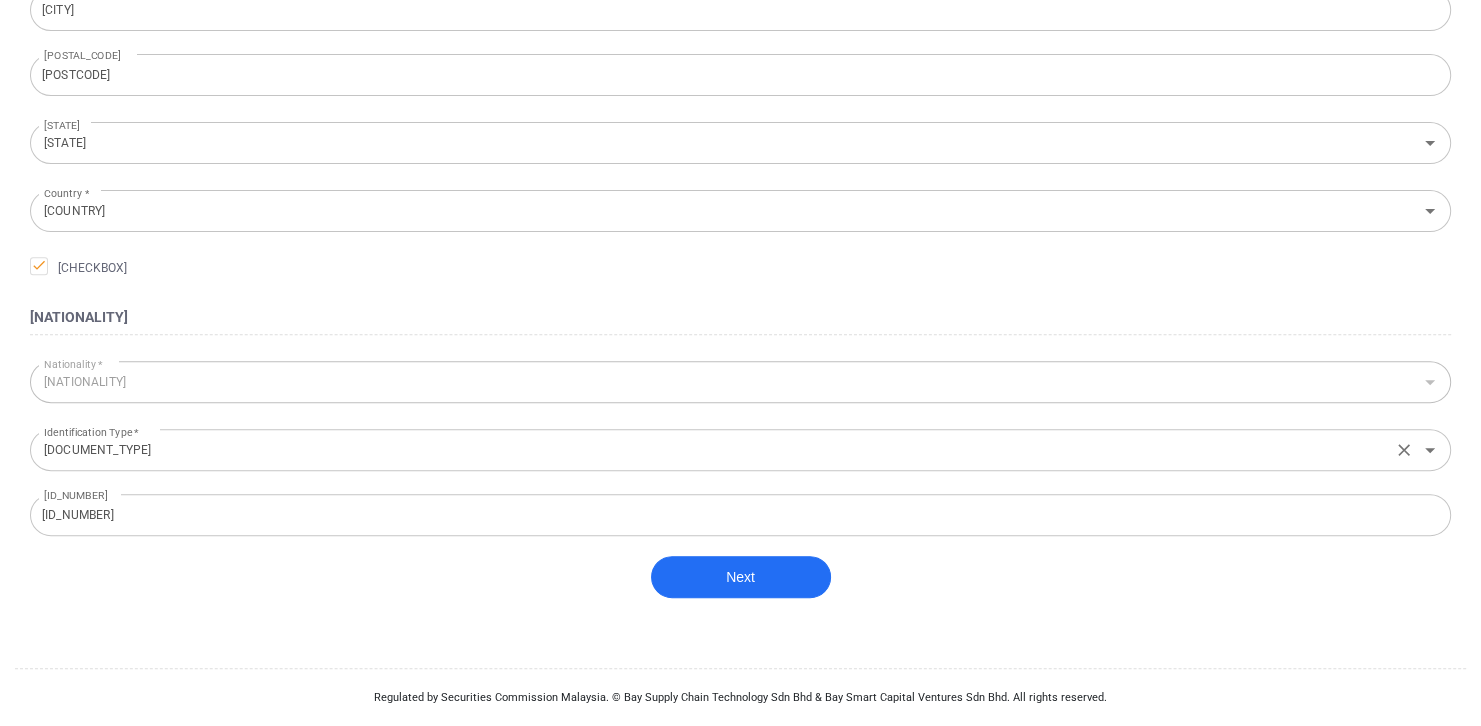 click on "[DOCUMENT_TYPE]" at bounding box center [711, 449] 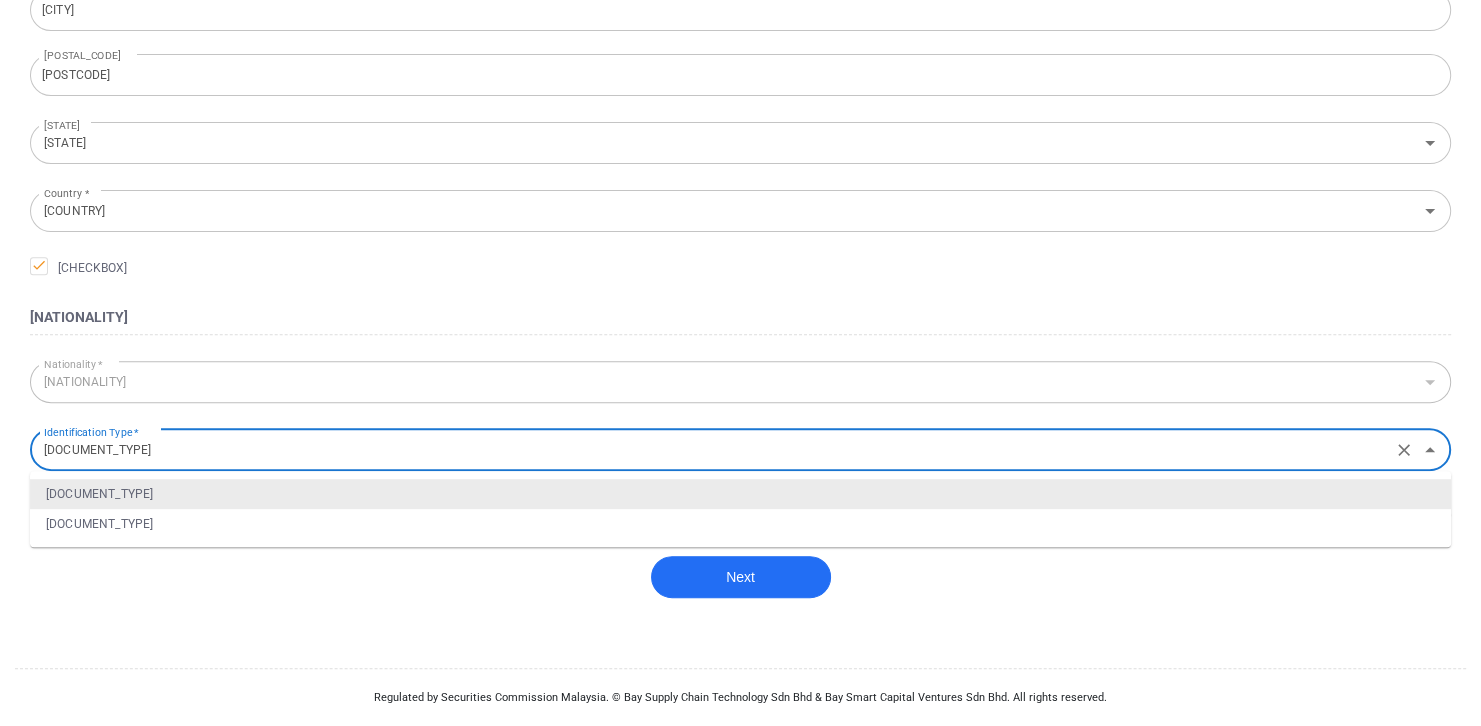 click on "[DOCUMENT_TYPE]" at bounding box center (740, 494) 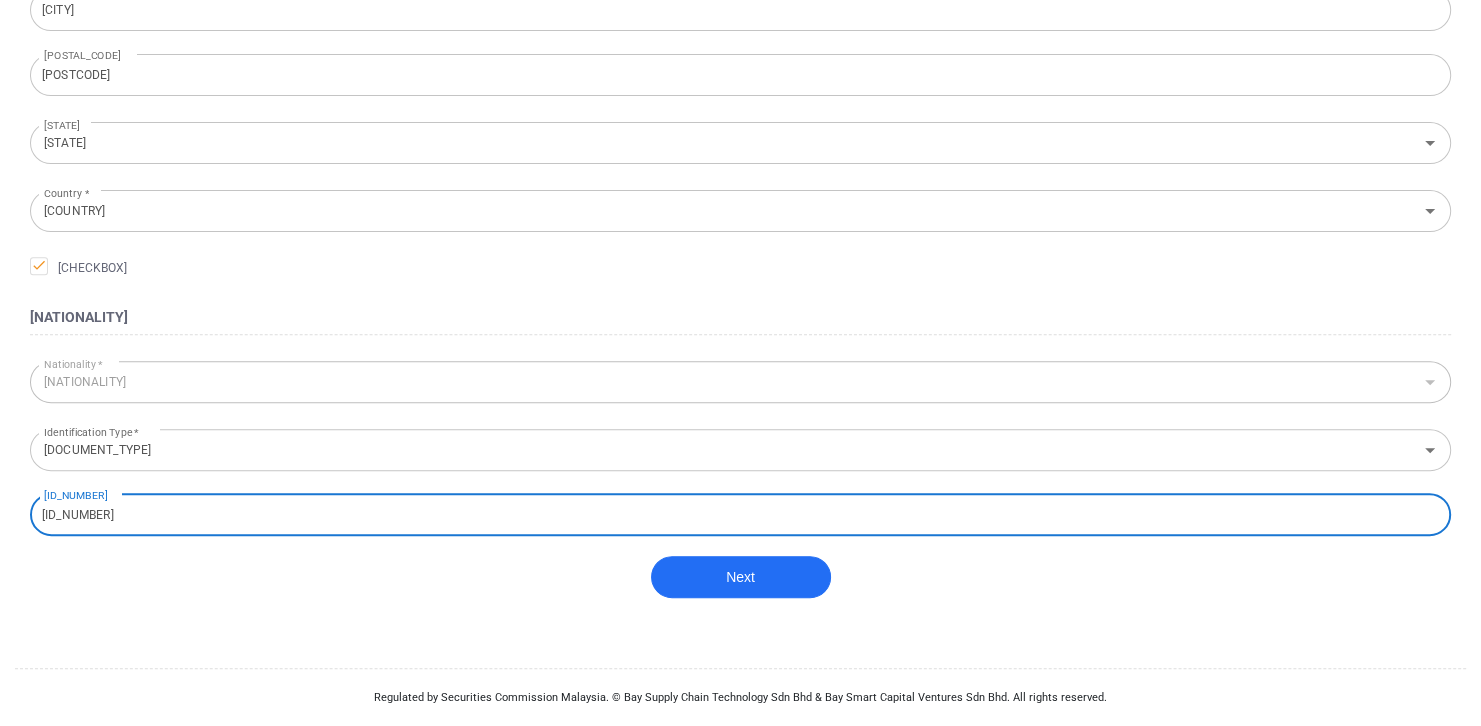 click on "[ID_NUMBER]" at bounding box center (740, 515) 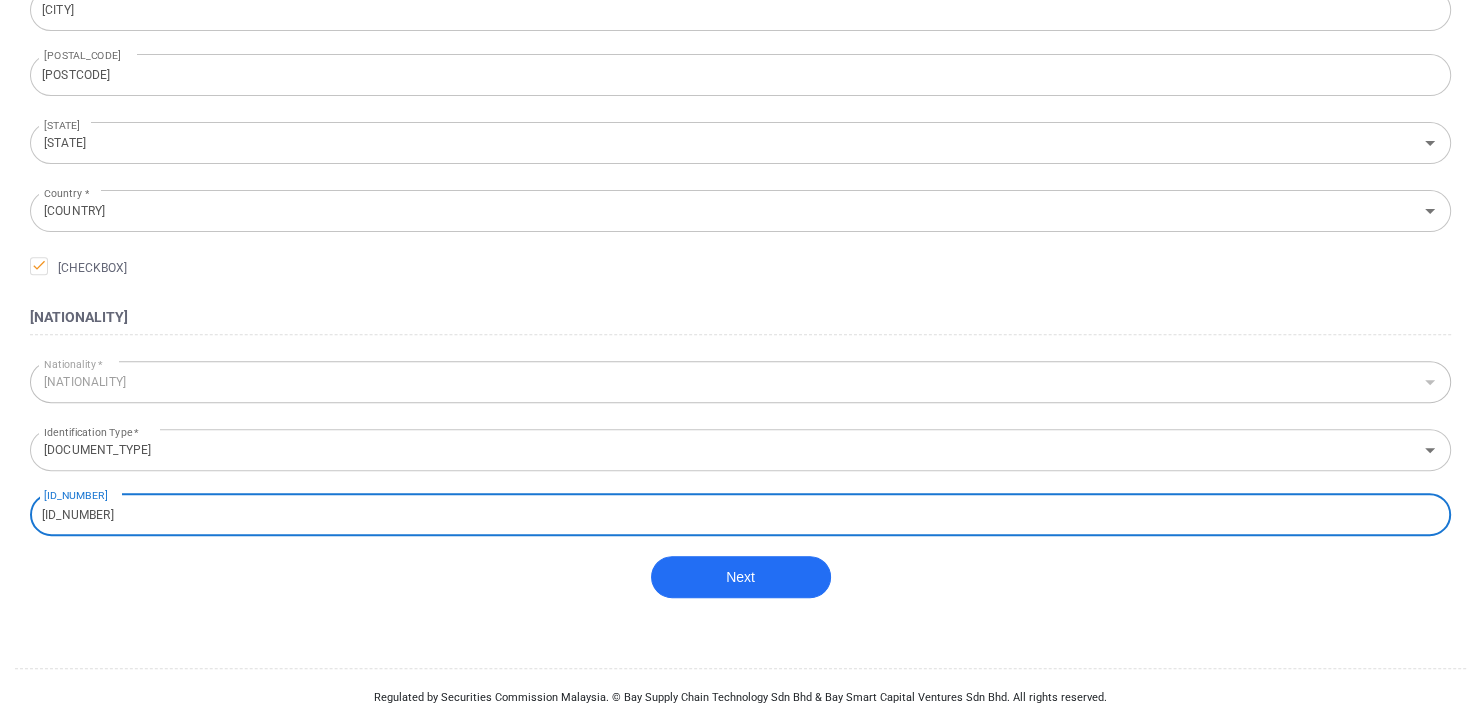 click on "Next" at bounding box center (740, 587) 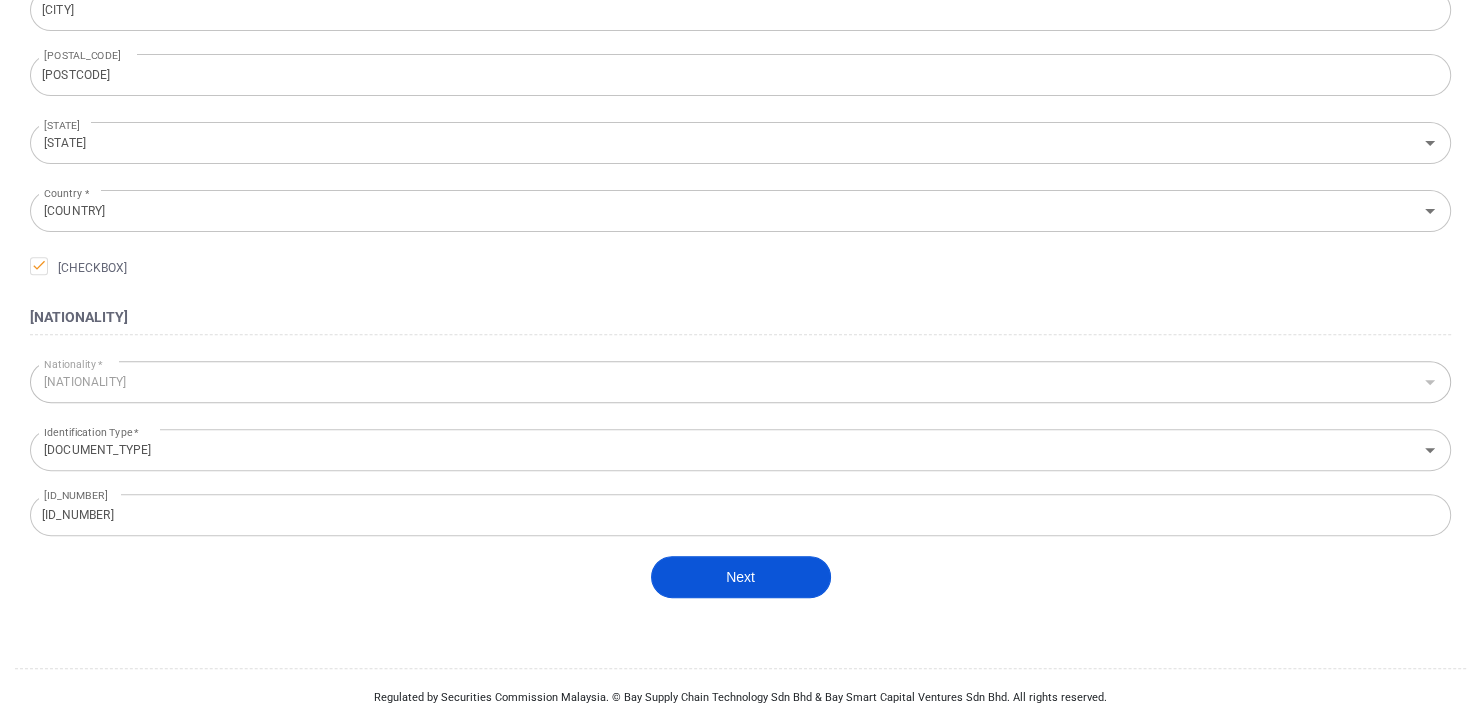 click on "Next" at bounding box center [741, 577] 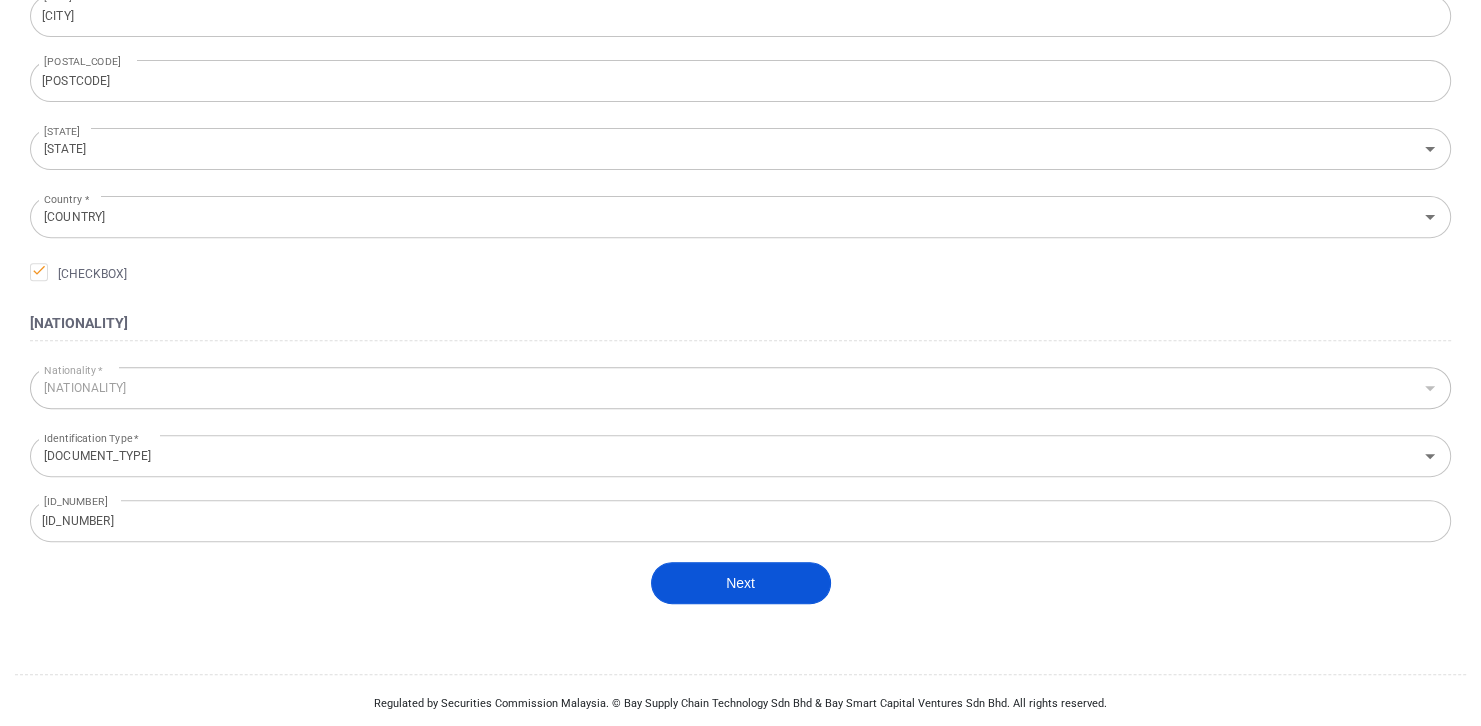 scroll, scrollTop: 705, scrollLeft: 0, axis: vertical 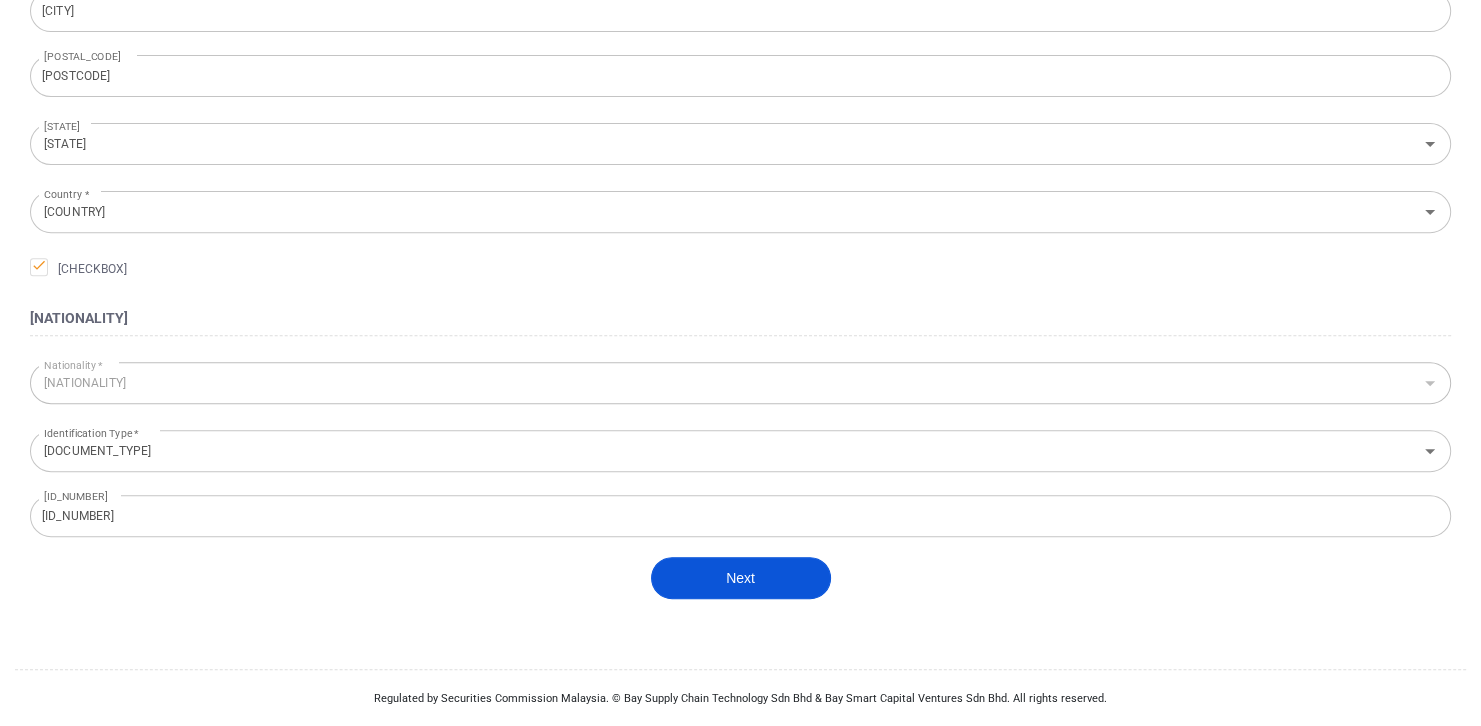 click on "Next" at bounding box center (741, 578) 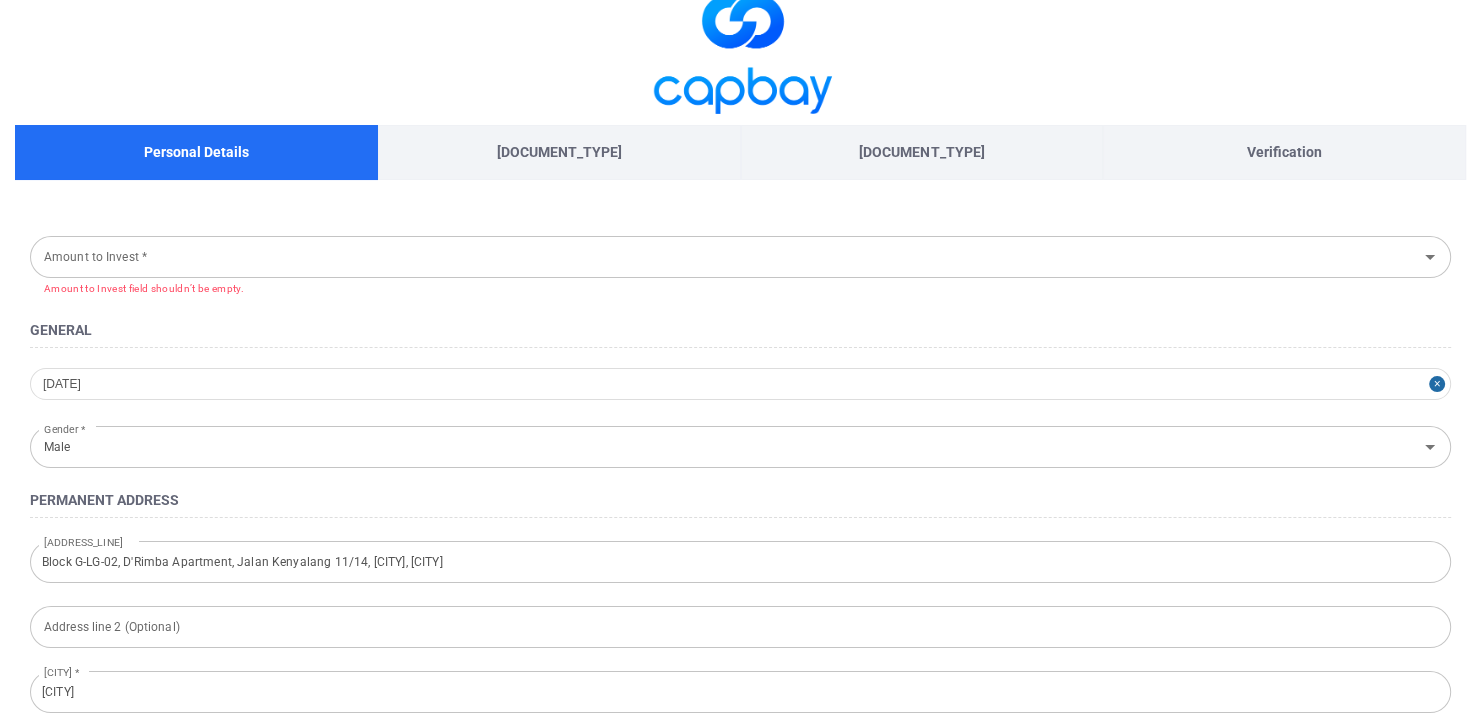 scroll, scrollTop: 5, scrollLeft: 0, axis: vertical 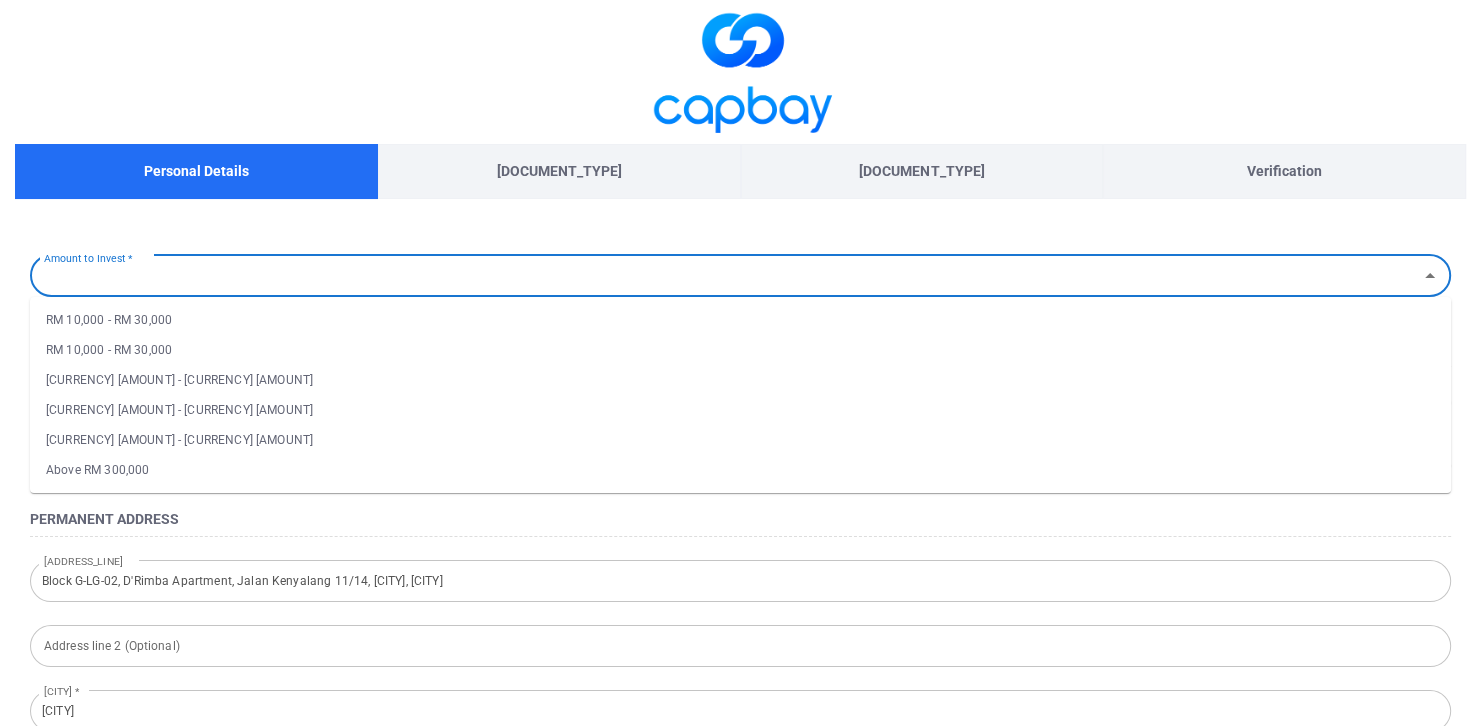 click on "Amount to Invest *" at bounding box center [724, 275] 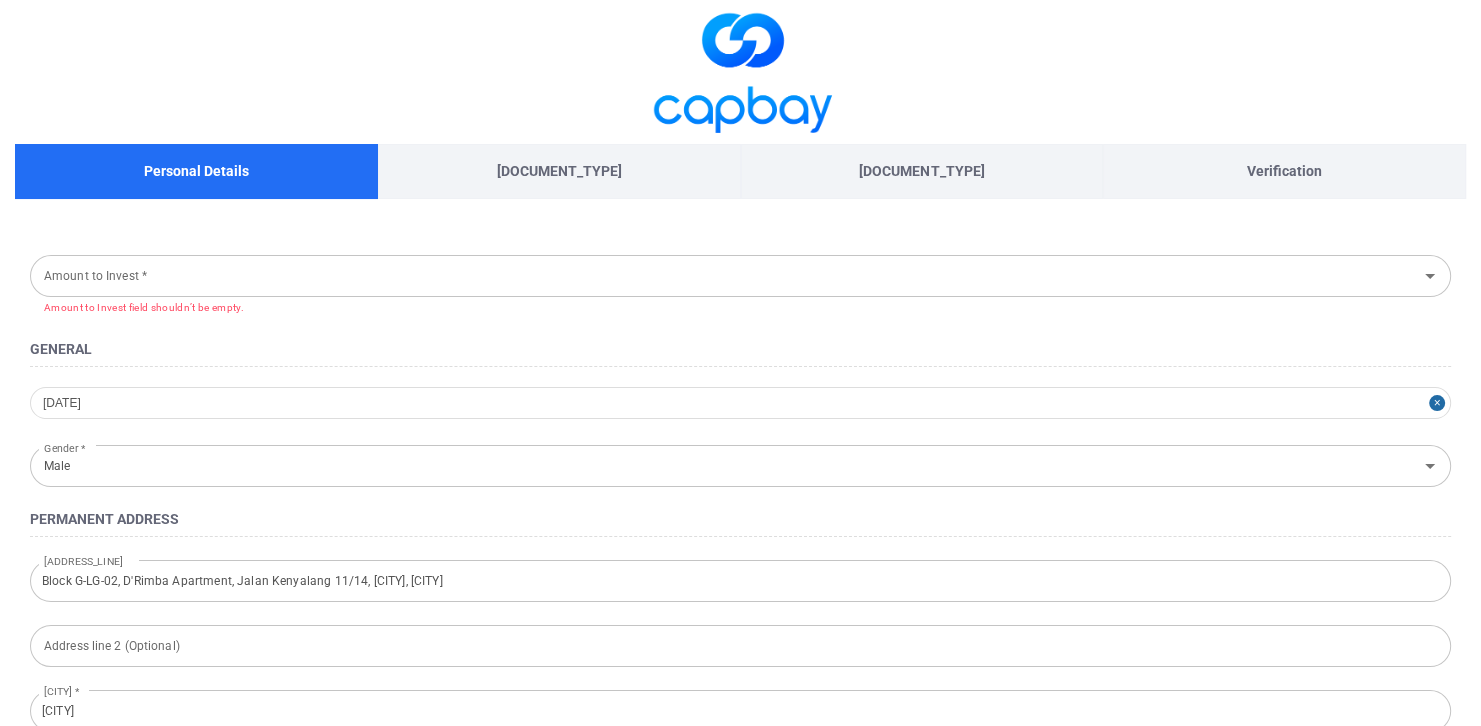click on "Amount to Invest *" at bounding box center (724, 275) 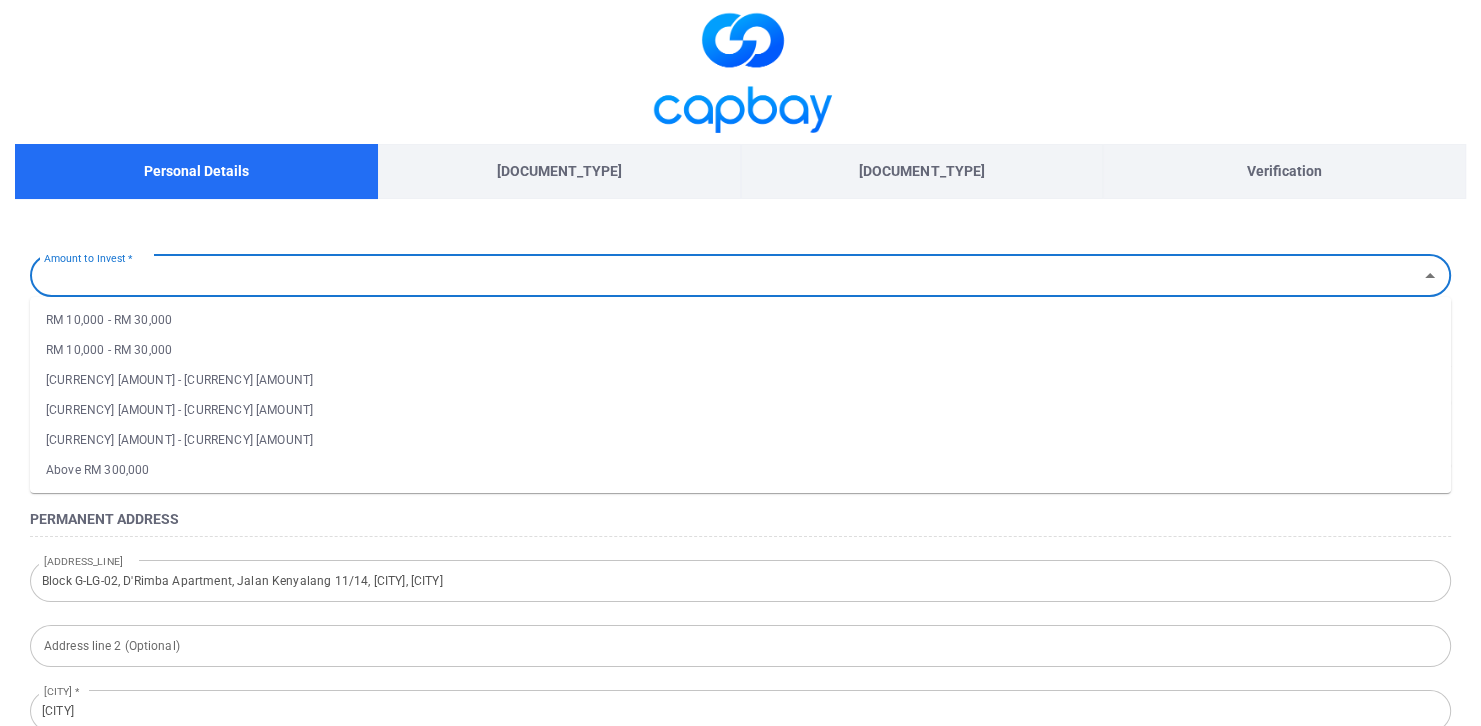 click on "RM 10,000 - RM 30,000" at bounding box center [740, 320] 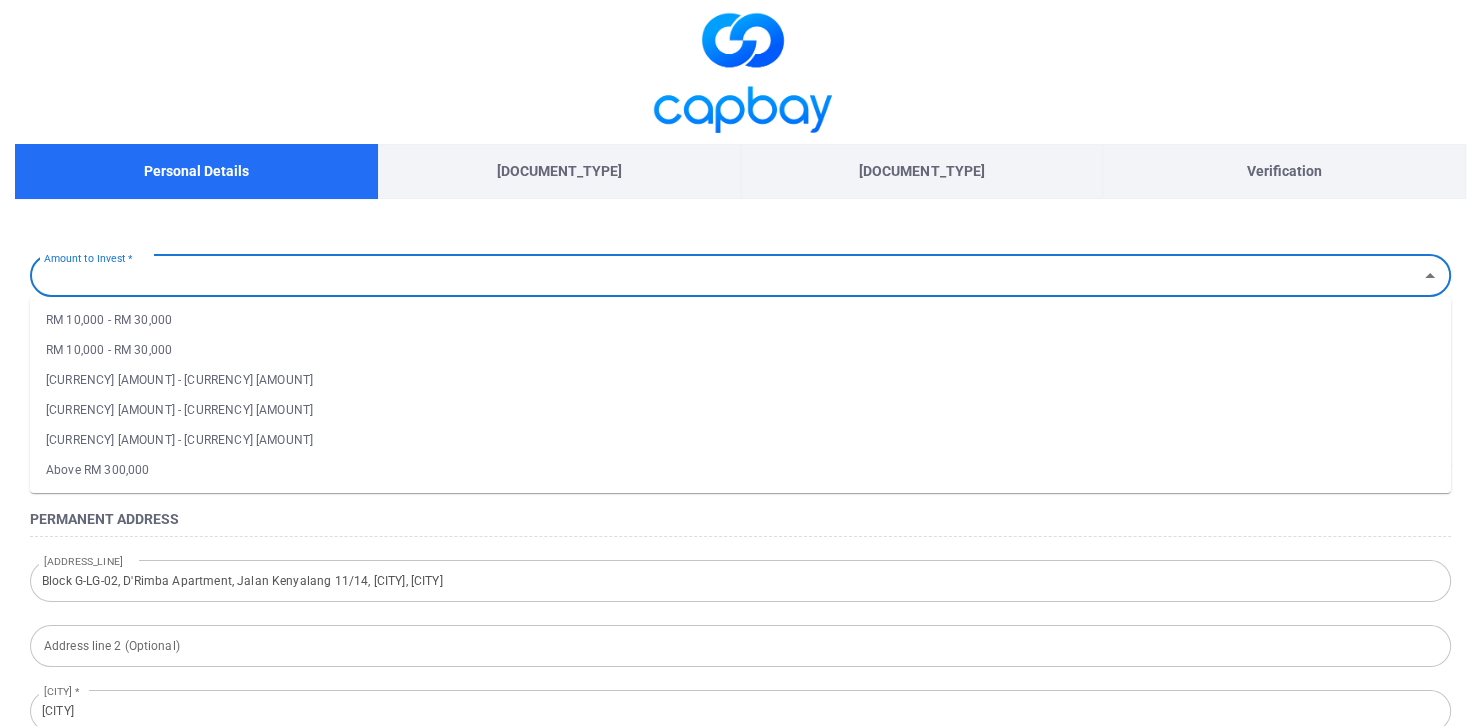 type on "RM 10,000 - RM 30,000" 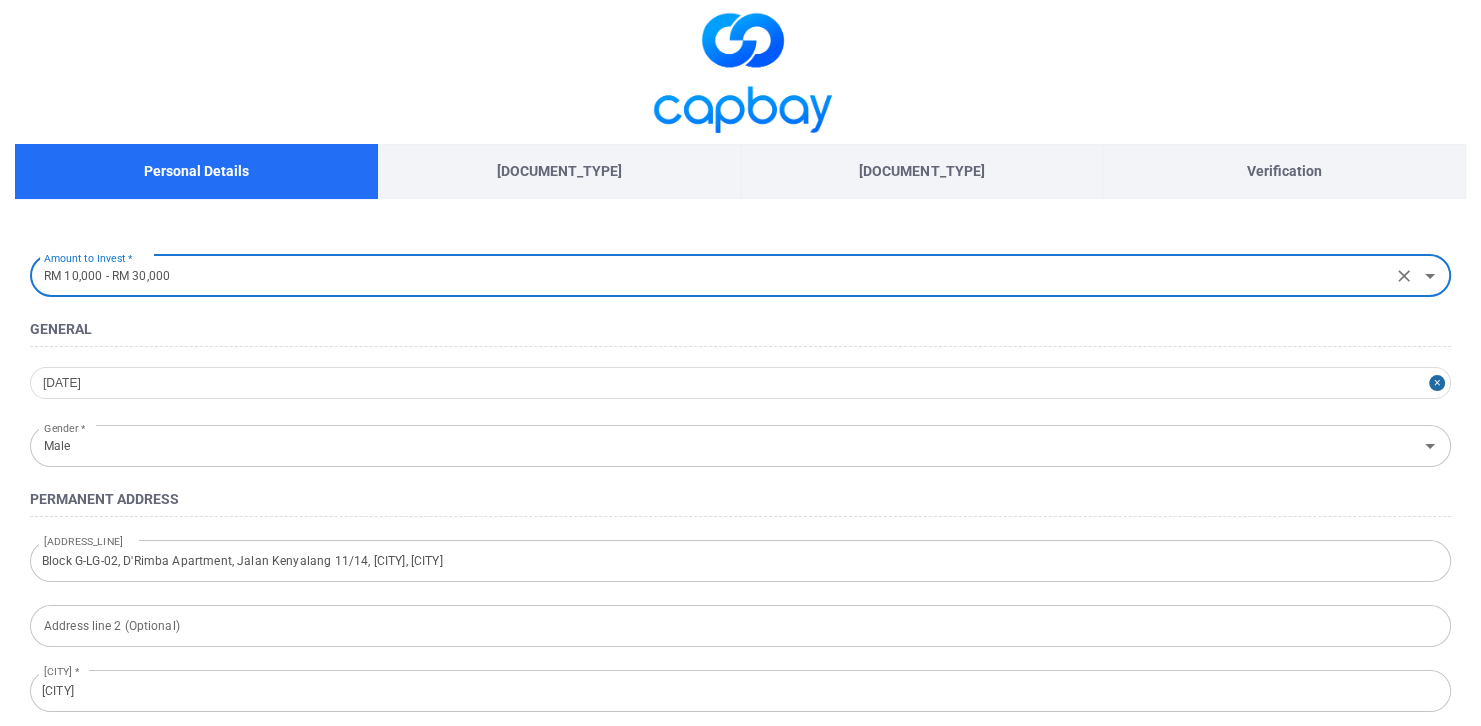 click on "RM 10,000 - RM 30,000" at bounding box center [711, 275] 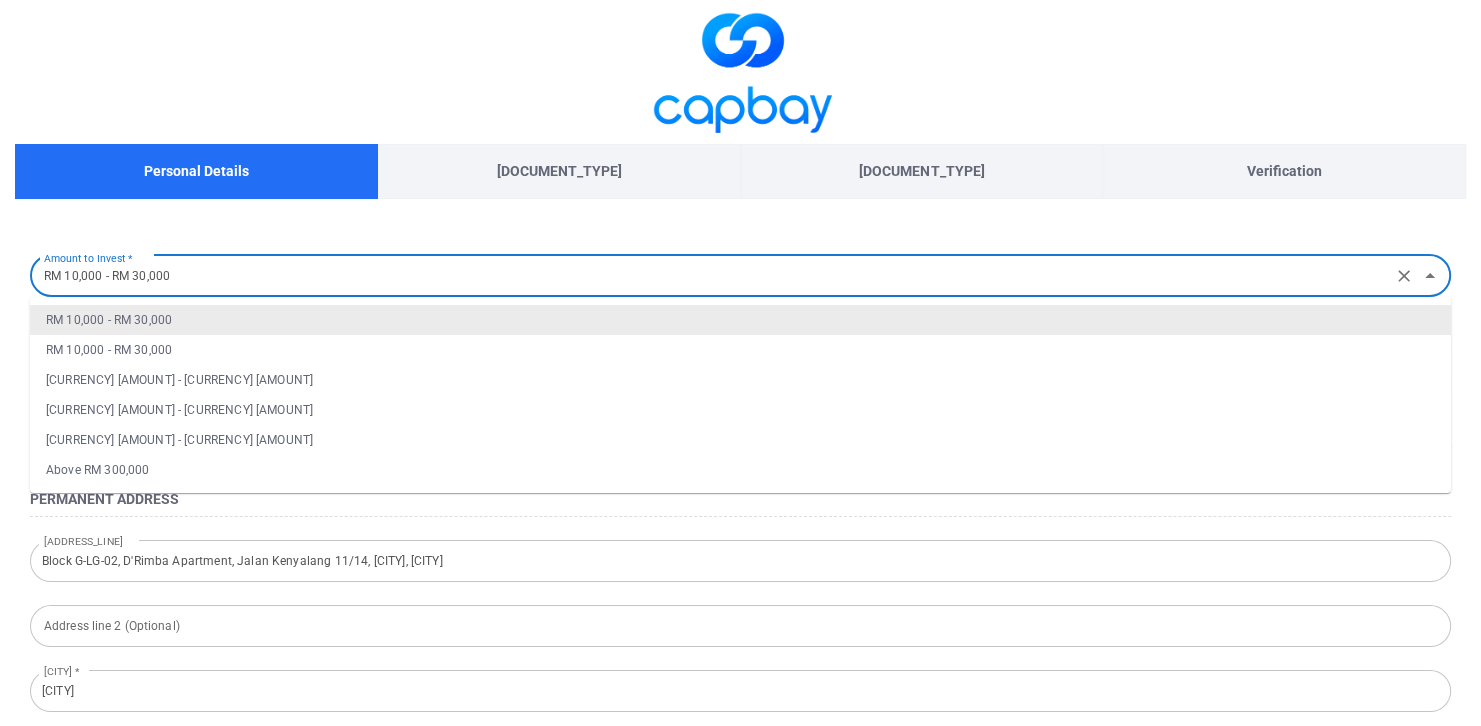 click on "RM 10,000 - RM 30,000" at bounding box center [711, 275] 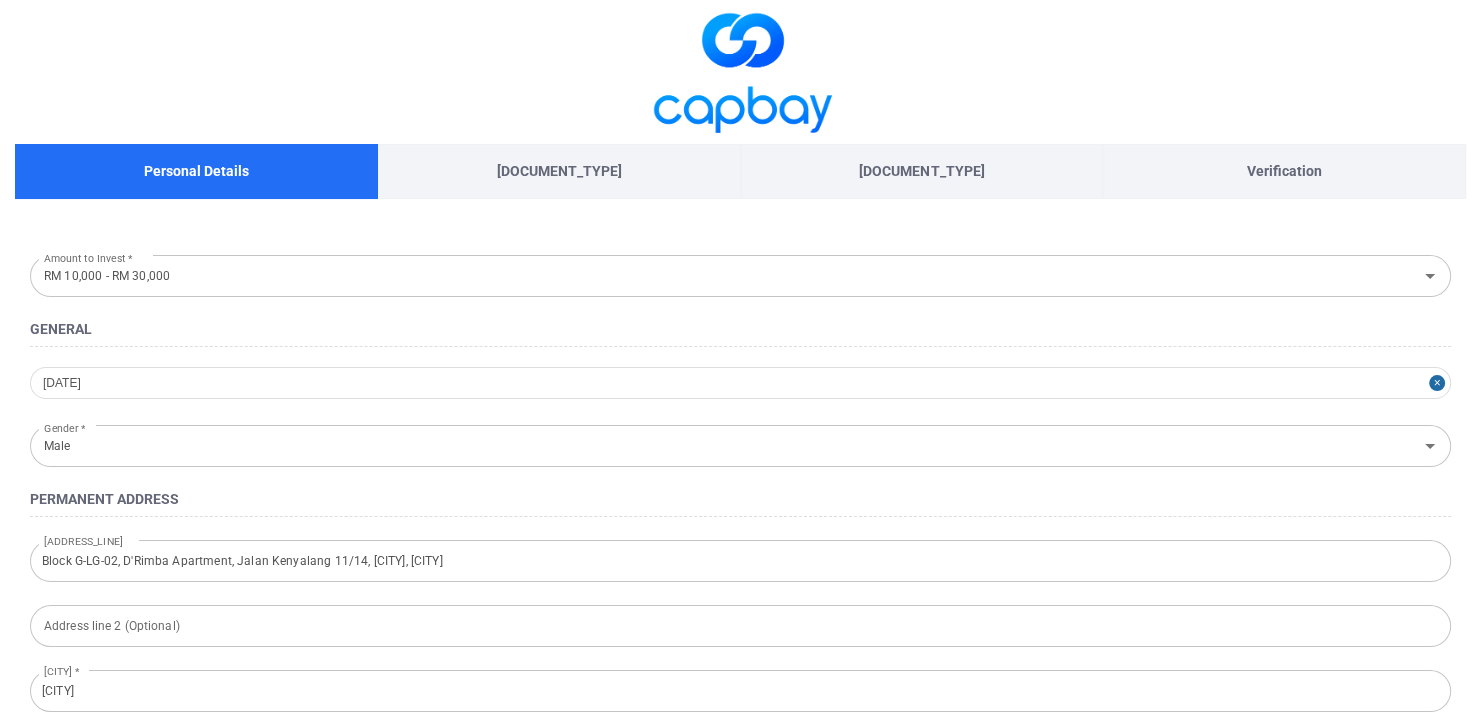 click on "Amount to Invest * Below RM 10,000 Amount to Invest * General 1999-09-01 Gender * Male Gender * Permanent Address Address line 1 * Block G-LG-02, D'Rimba Apartment, Jalan Kenyalang 11/14, [CITY], [CITY] Address line 1 * Address line 2 (Optional) Address line 2 (Optional) City * [CITY] City * Postcode * [POSTCODE] Postcode * State * [STATE] State * Country * Malaysia Country * Tick if your residential address is the same as above Residential Address Address line 1 * Address line 1 * Address line 2 (Optional) Address line 2 (Optional) City * City * Postcode * Postcode * State * State * Country * Malaysia Country * Citizenship Nationality * Malaysian Nationality * Identification Type * Government Issued ID Identification Type * NRIC/ Passport Number * [NRIC_NUMBER] NRIC/ Passport Number * Next" at bounding box center [740, 764] 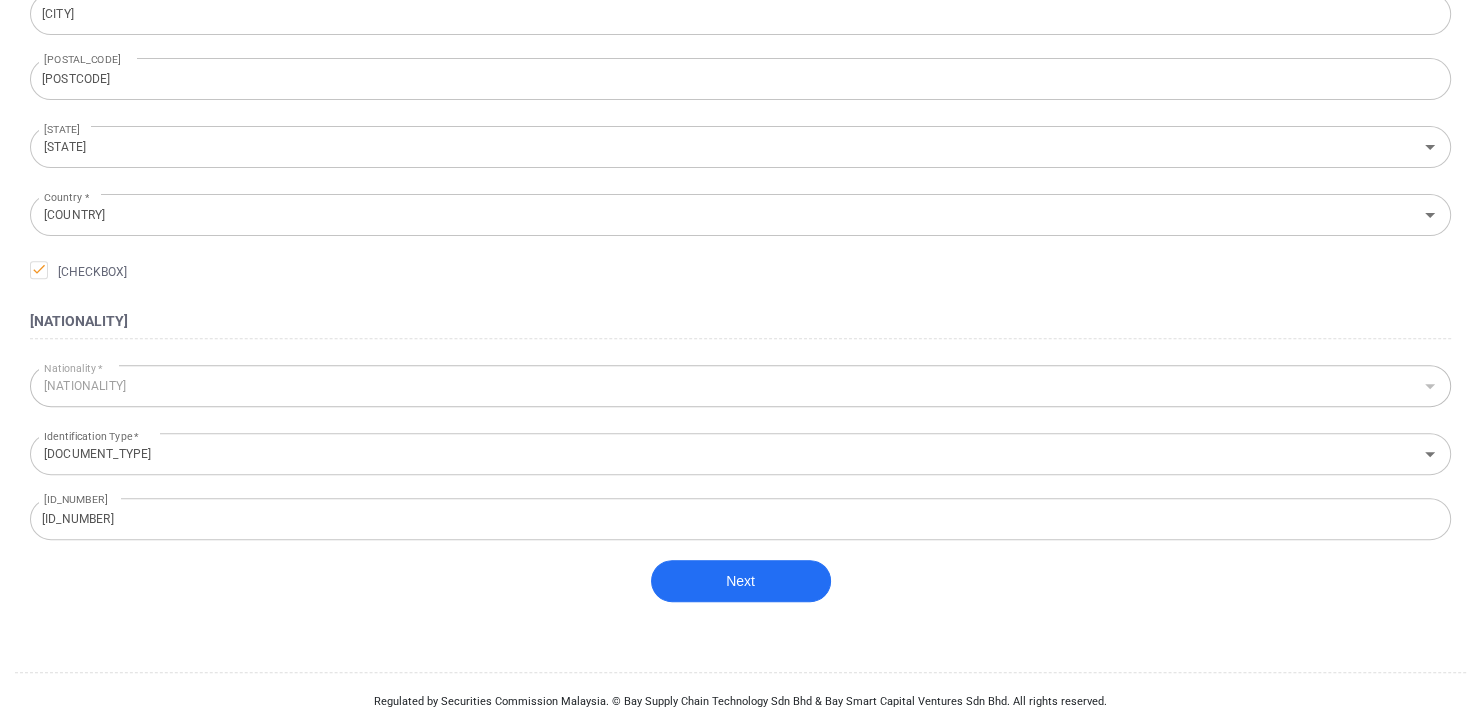 scroll, scrollTop: 686, scrollLeft: 0, axis: vertical 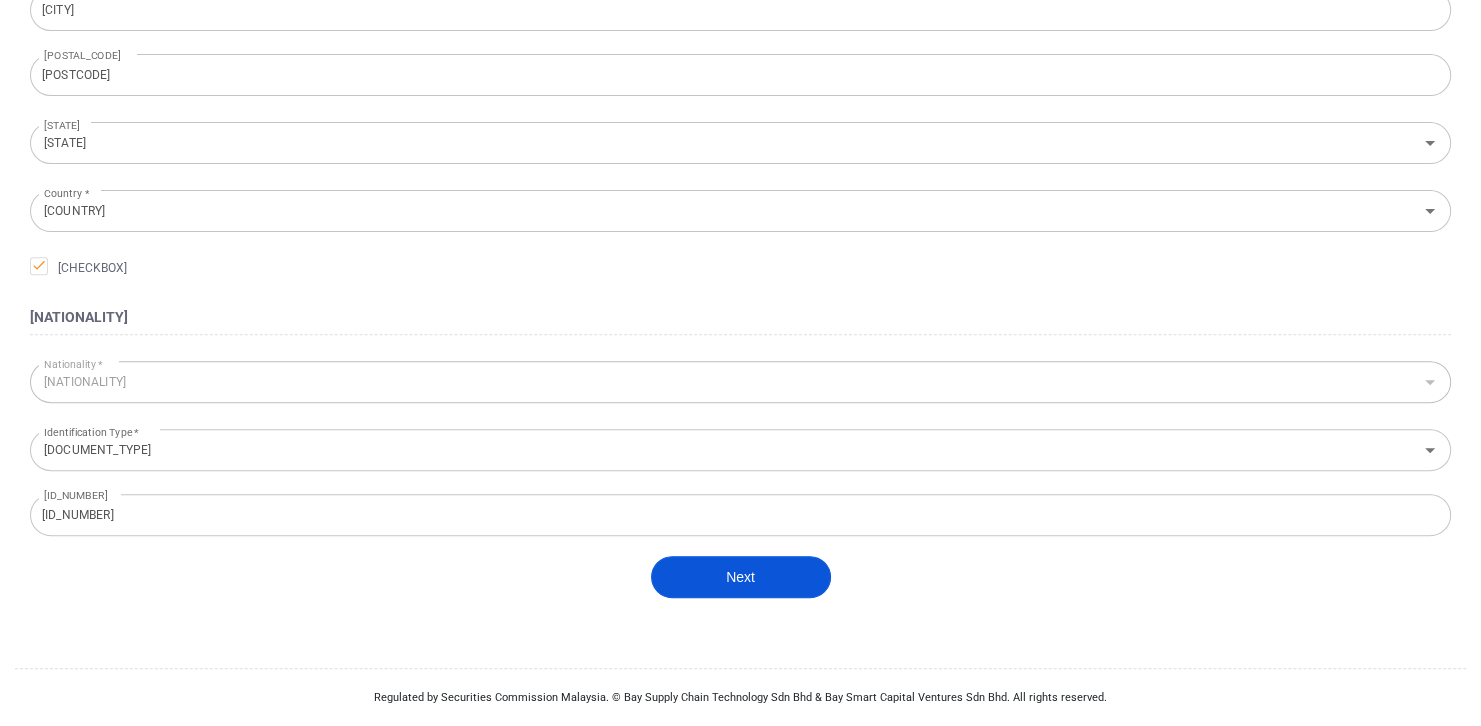 click on "Next" at bounding box center [741, 577] 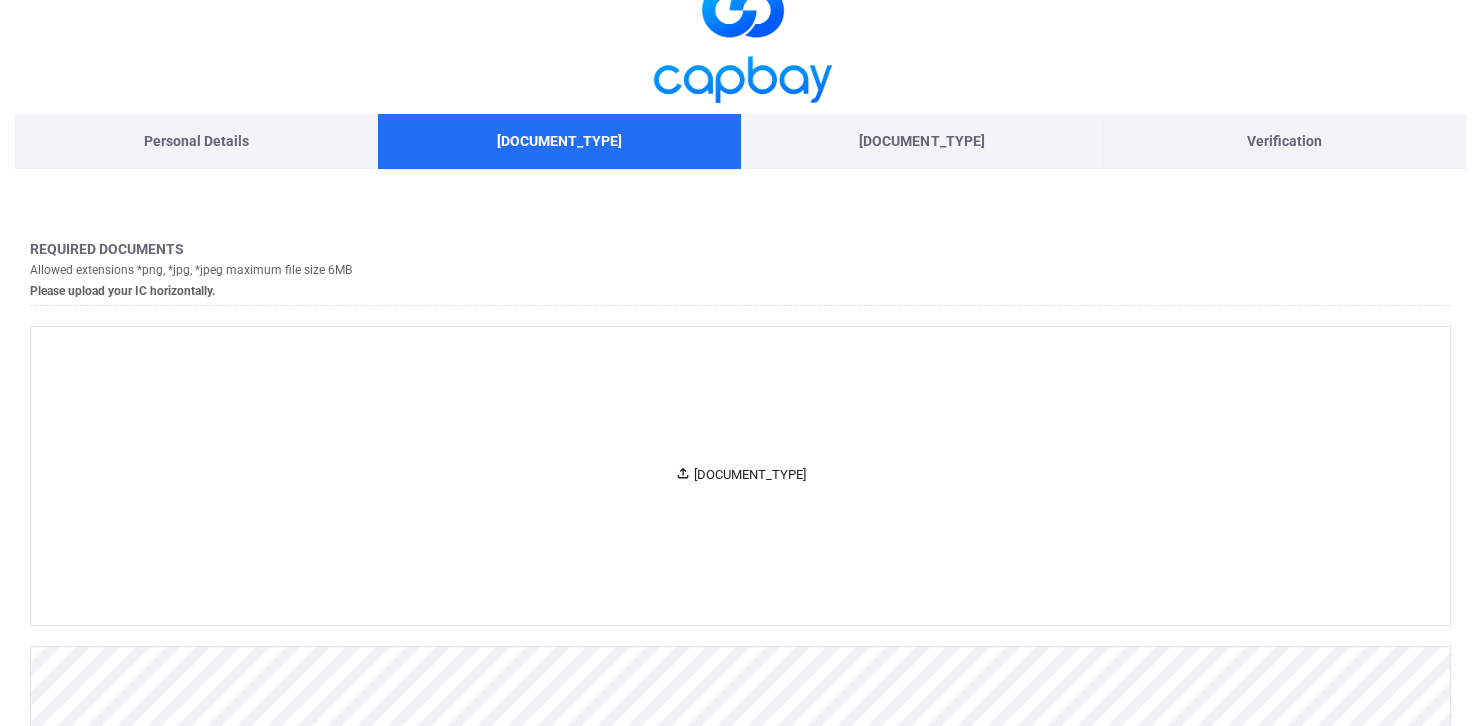 scroll, scrollTop: 435, scrollLeft: 0, axis: vertical 